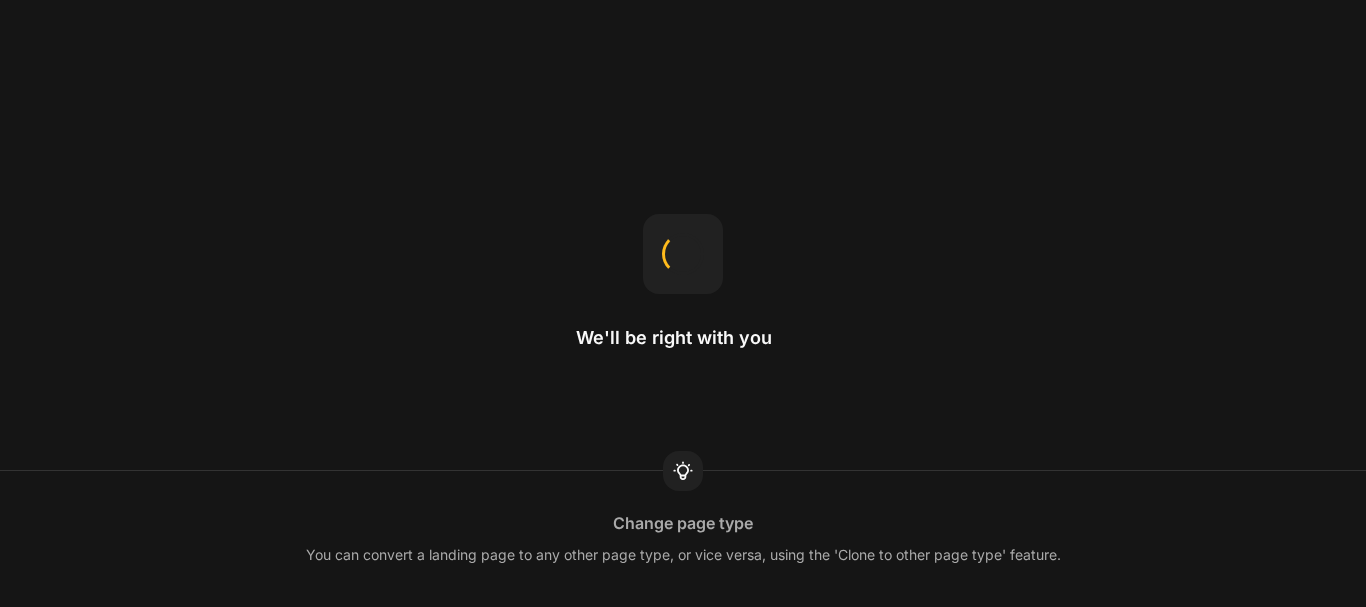 scroll, scrollTop: 0, scrollLeft: 0, axis: both 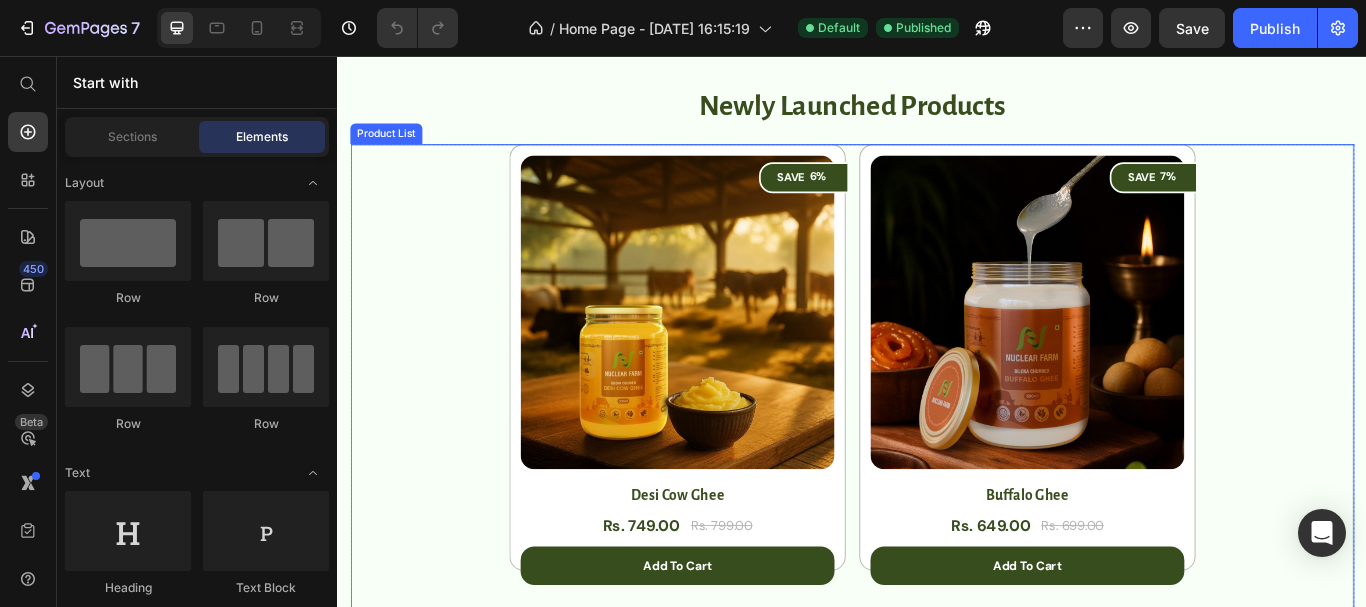 click on "(P) Images SAVE 6% (P) Tag Row Desi Cow Ghee (P) Title Rs. 749.00 (P) Price Rs. 799.00 (P) Price Row add to cart (P) Cart Button Row (P) Images SAVE 7% (P) Tag Row Buffalo Ghee (P) Title Rs. 649.00 (P) Price Rs. 699.00 (P) Price Row add to cart (P) Cart Button Row" at bounding box center [937, 422] 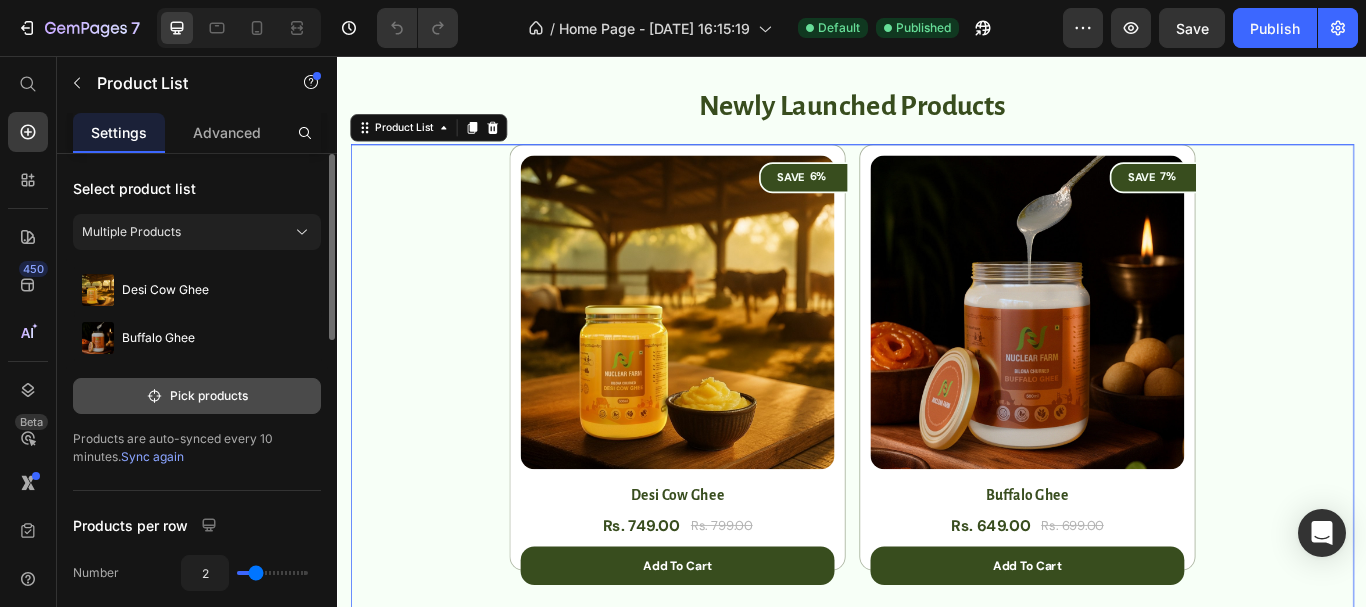 click on "Pick products" at bounding box center (197, 396) 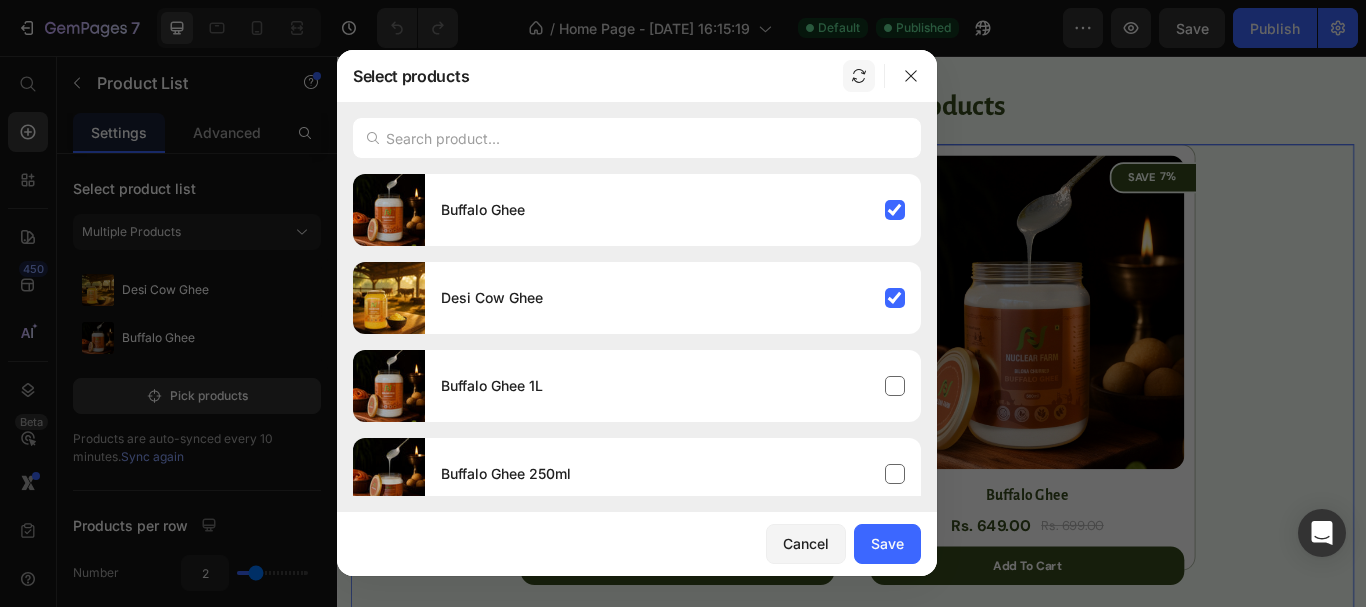 click at bounding box center (859, 76) 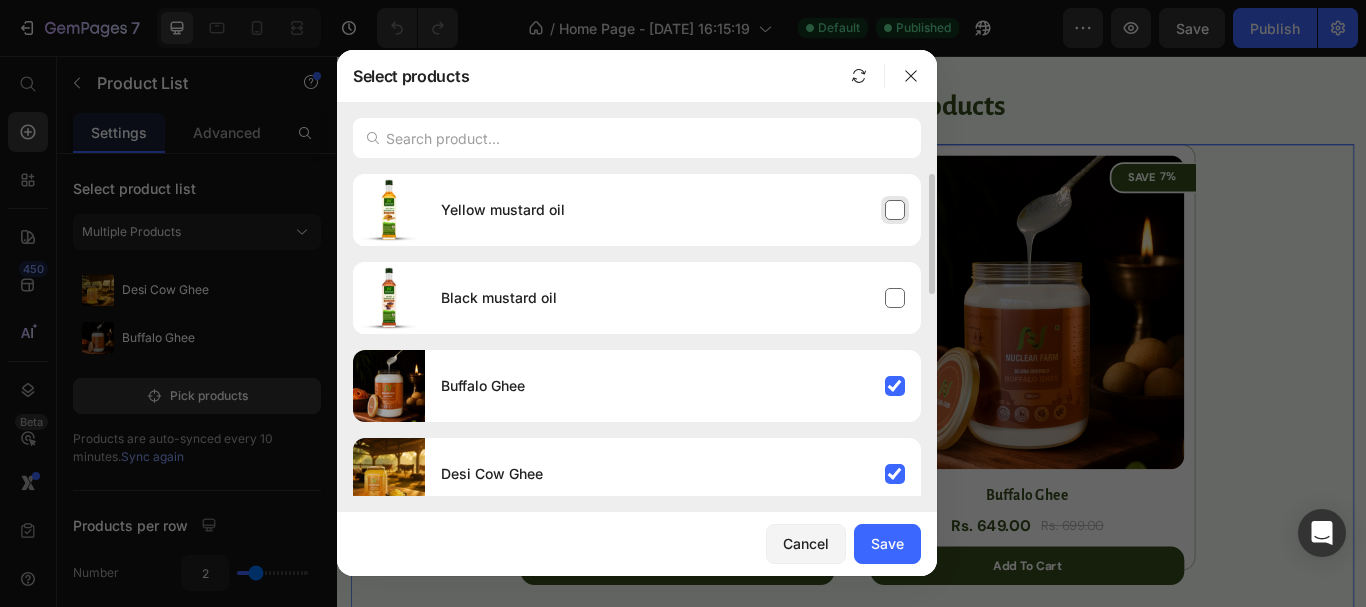 click on "Yellow mustard oil" at bounding box center [673, 210] 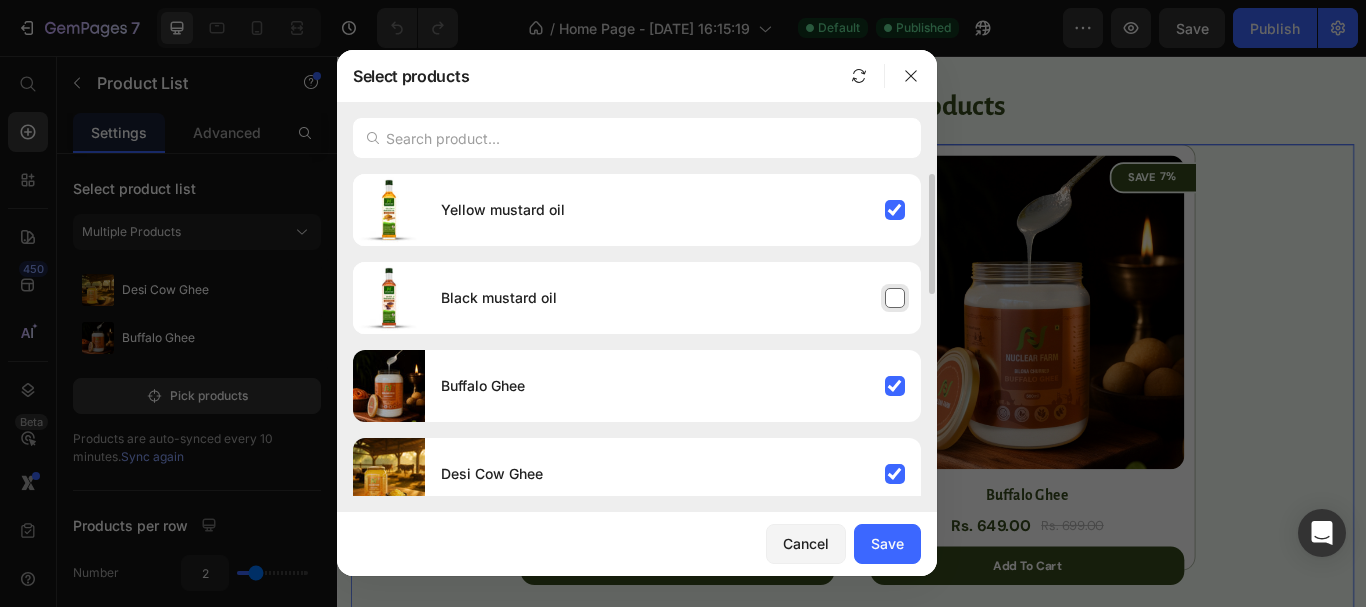 click on "Black mustard oil" at bounding box center (673, 298) 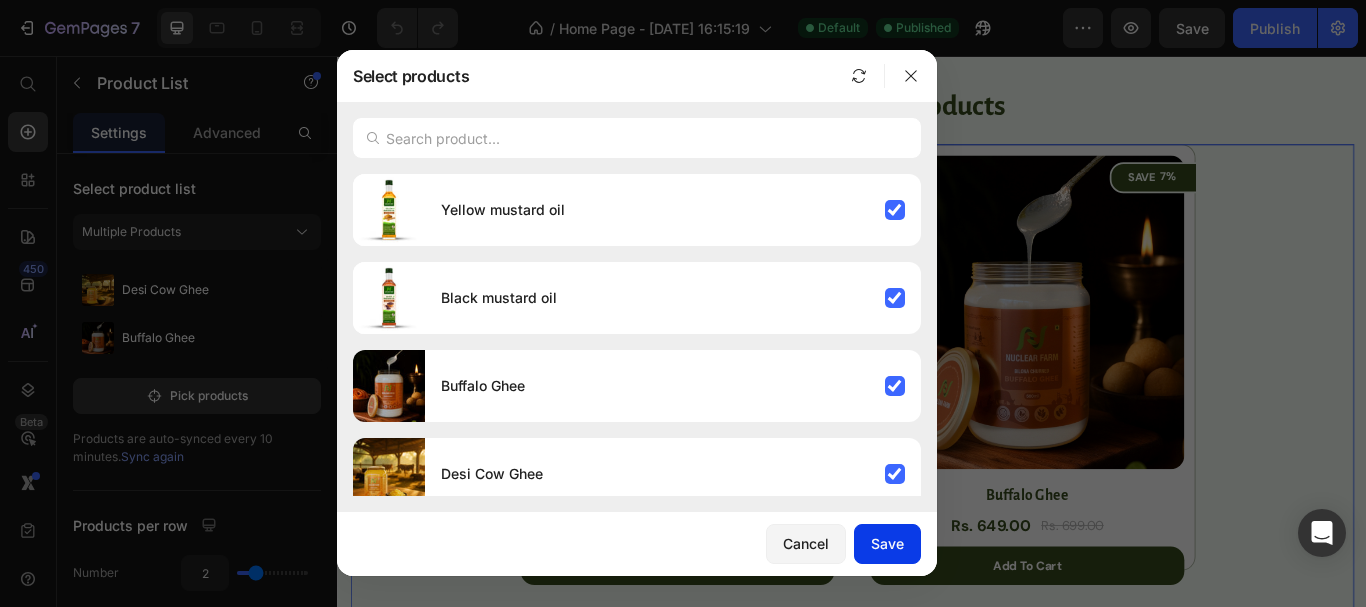 click on "Save" at bounding box center [887, 543] 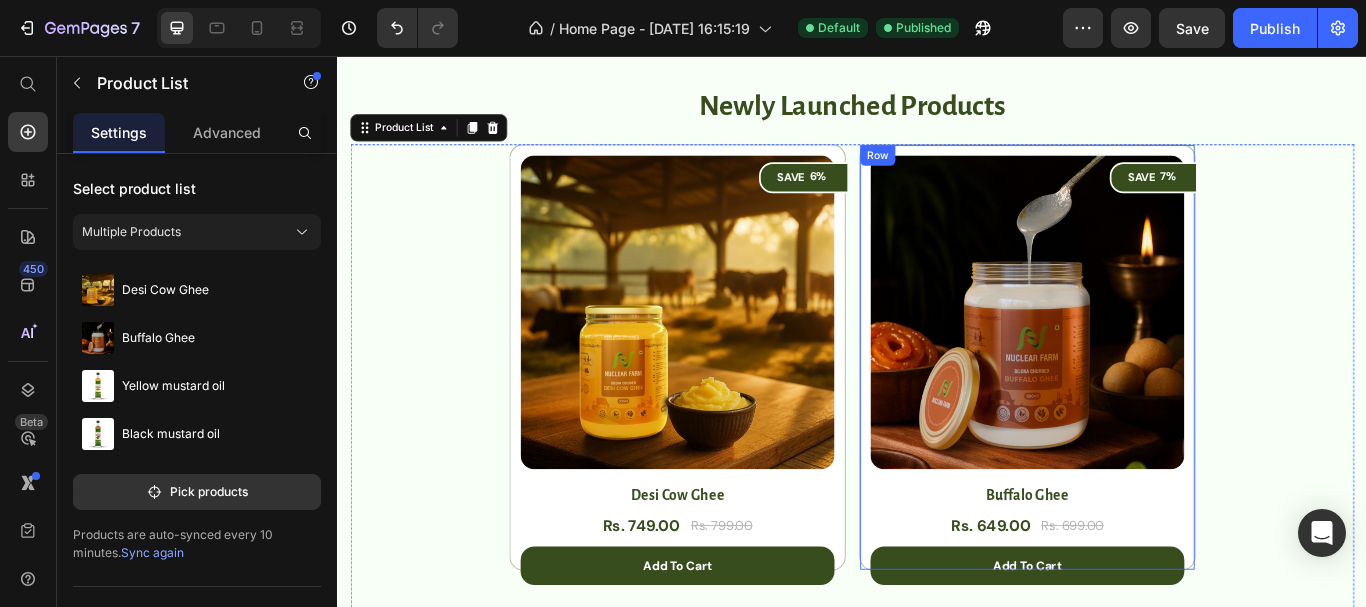 scroll, scrollTop: 1300, scrollLeft: 0, axis: vertical 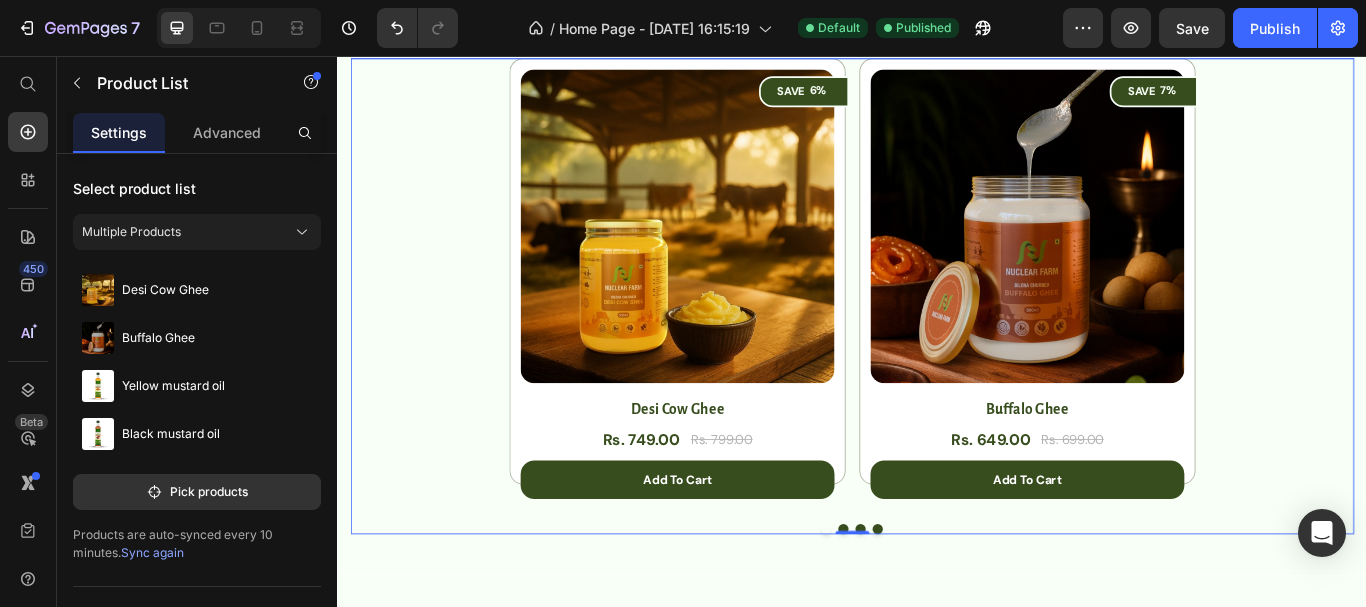 click at bounding box center (947, 608) 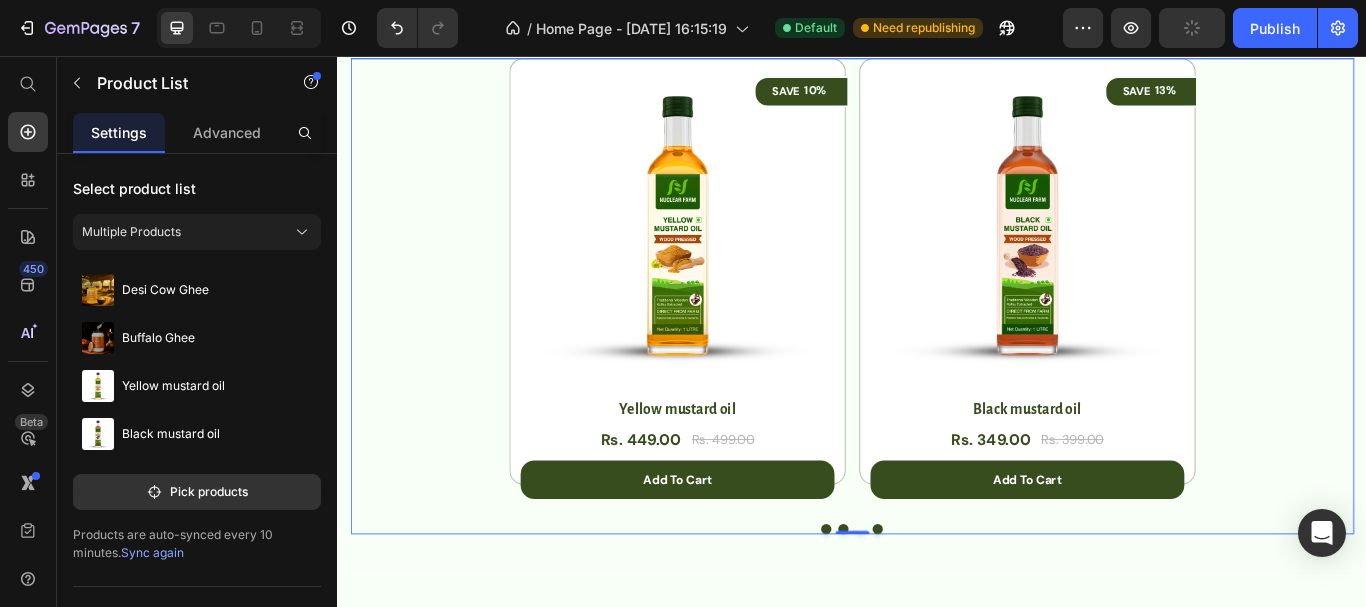 click at bounding box center (967, 608) 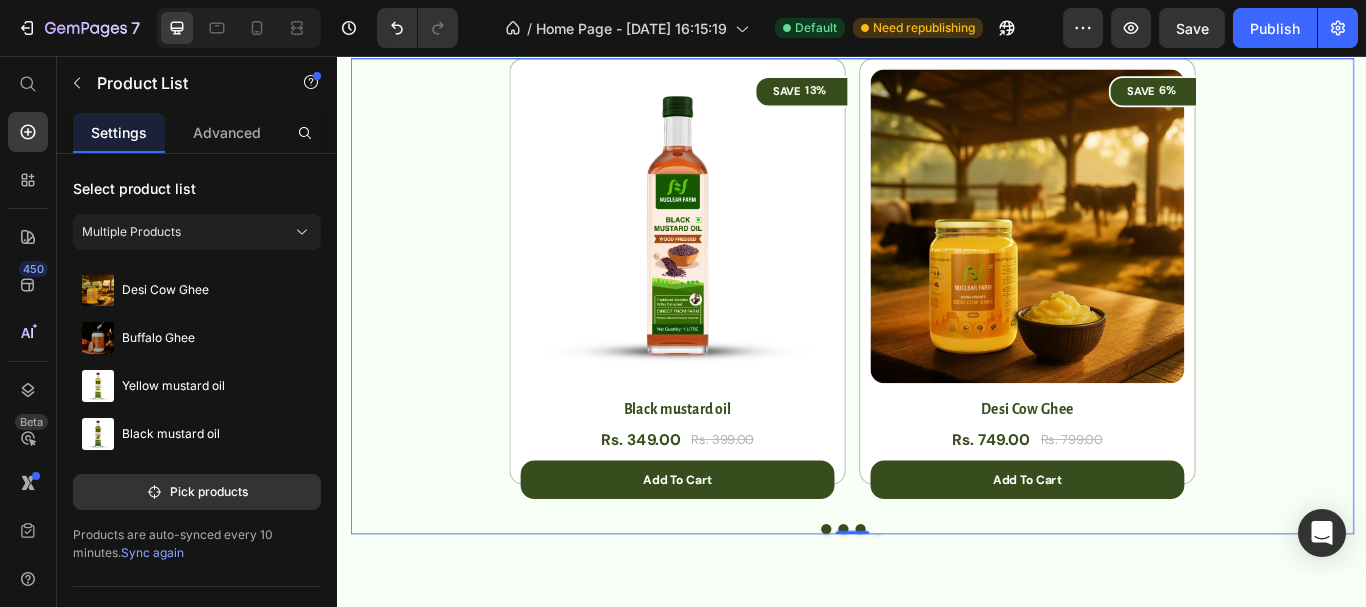 click at bounding box center (927, 608) 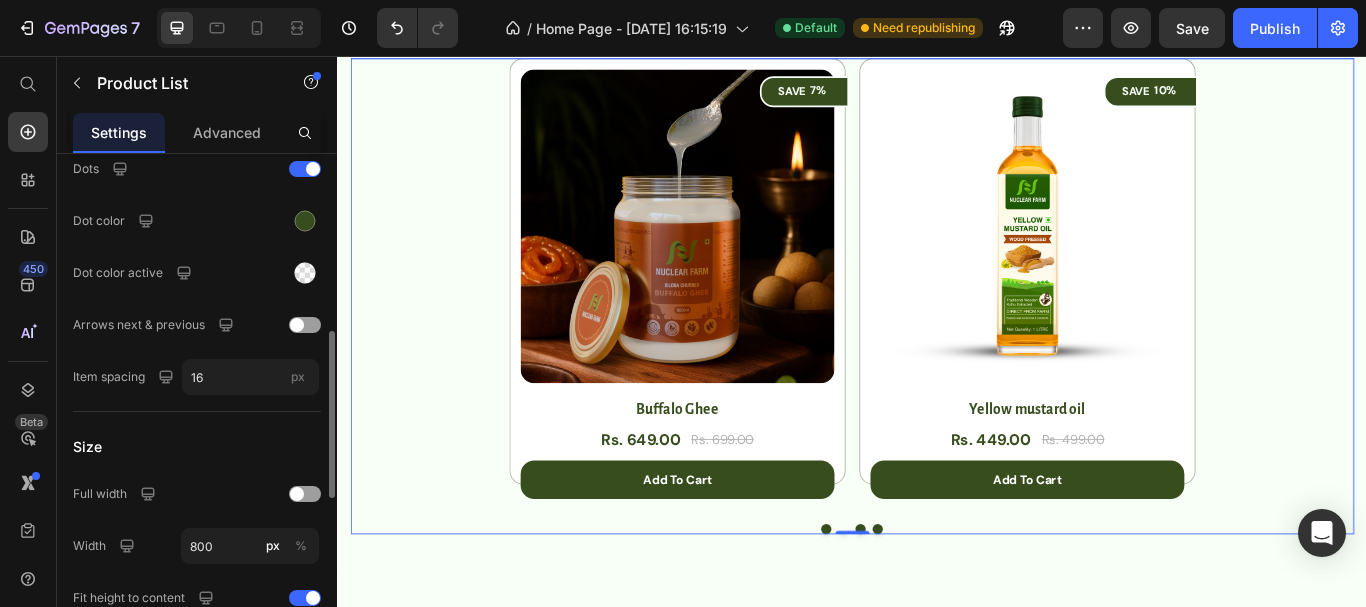 scroll, scrollTop: 842, scrollLeft: 0, axis: vertical 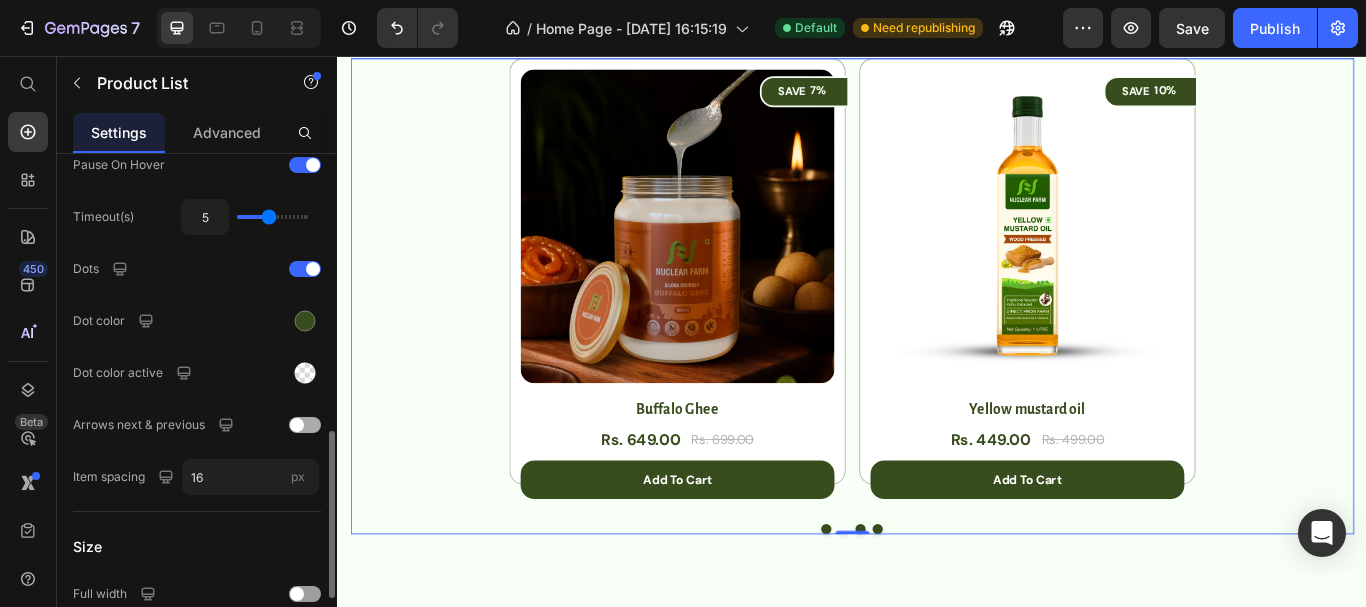click at bounding box center (297, 425) 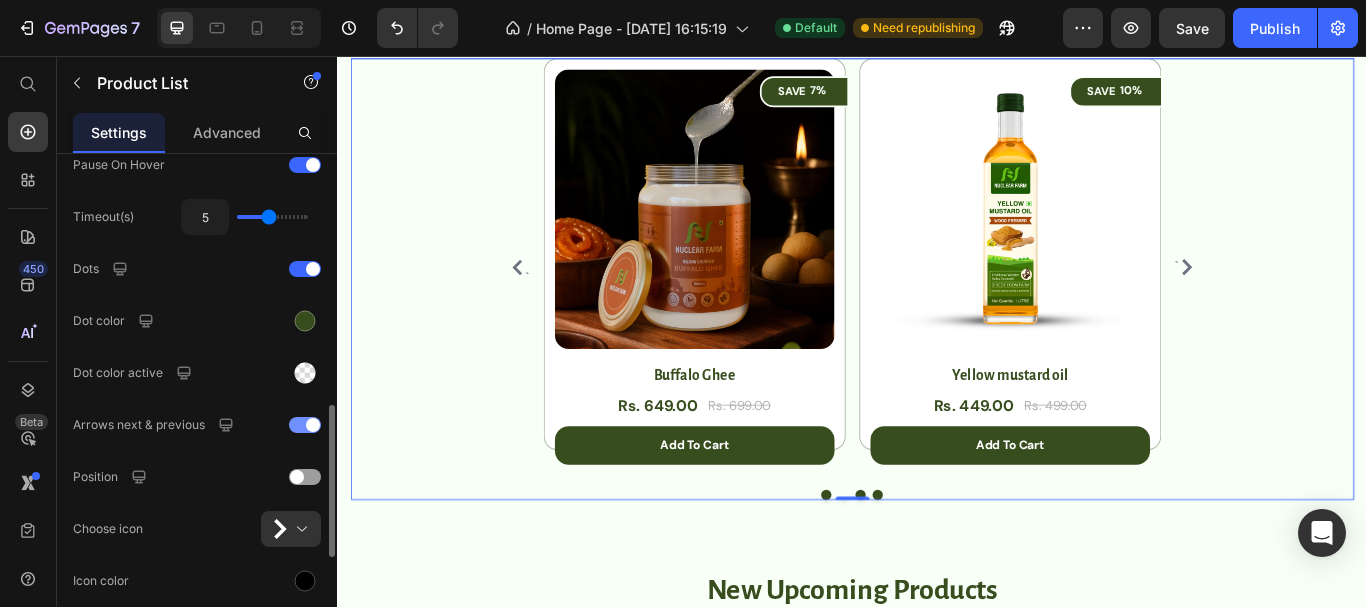click at bounding box center [305, 425] 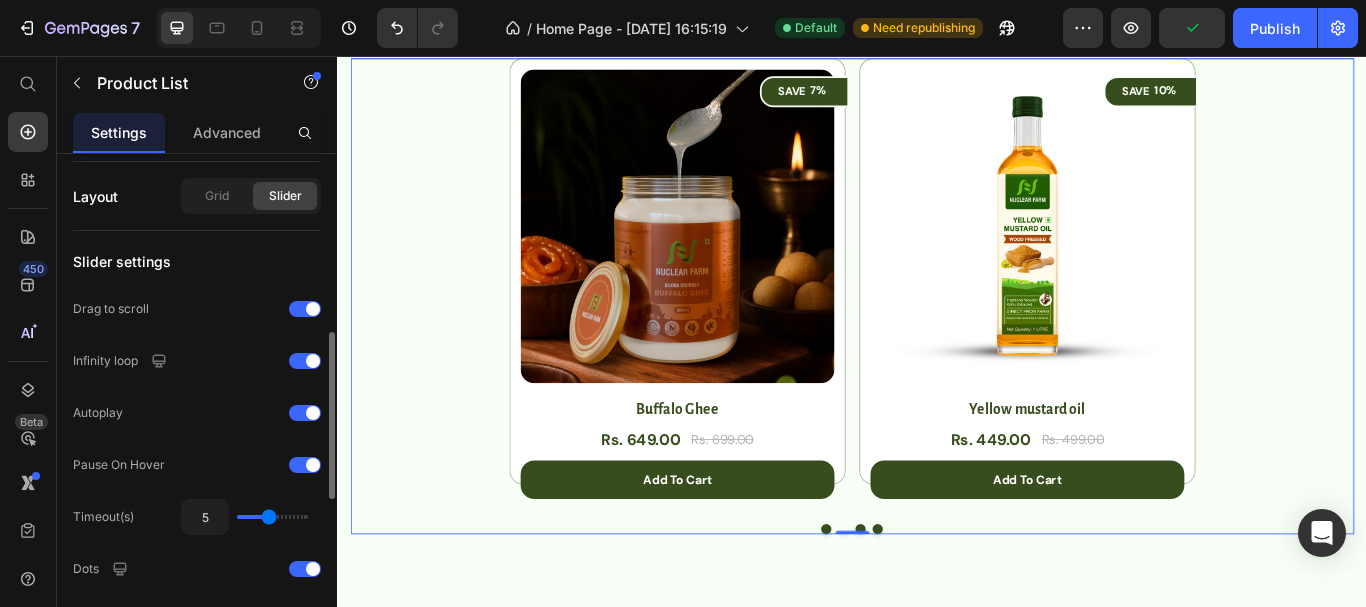scroll, scrollTop: 942, scrollLeft: 0, axis: vertical 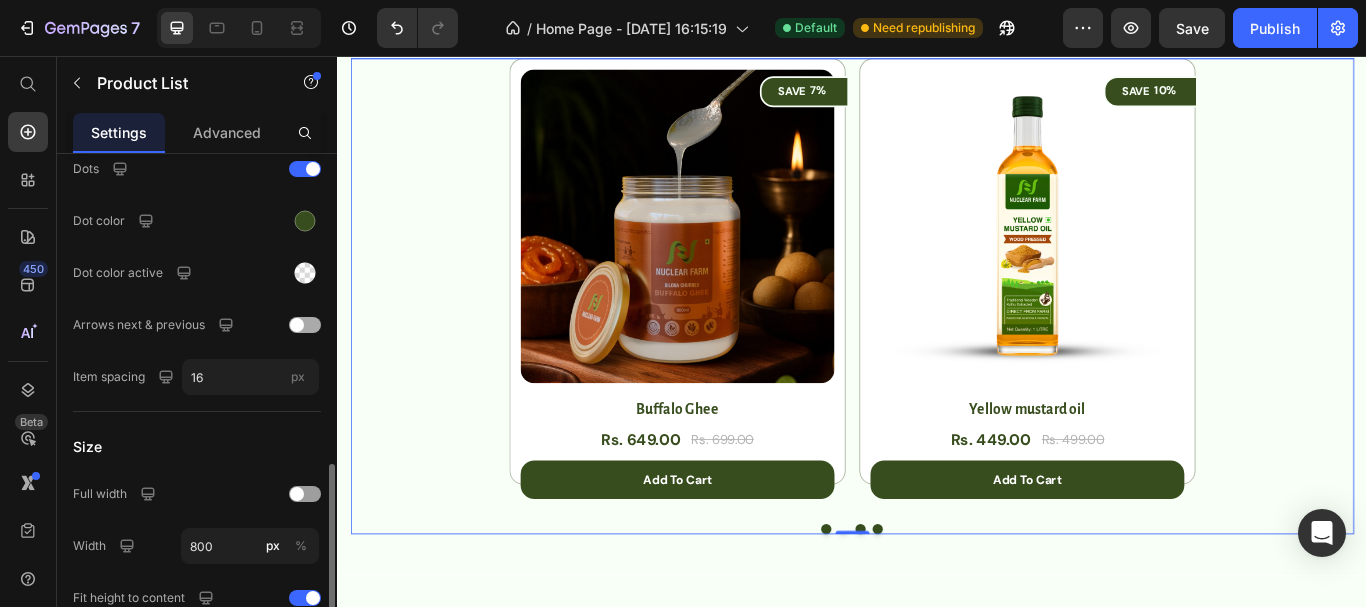 click at bounding box center (297, 325) 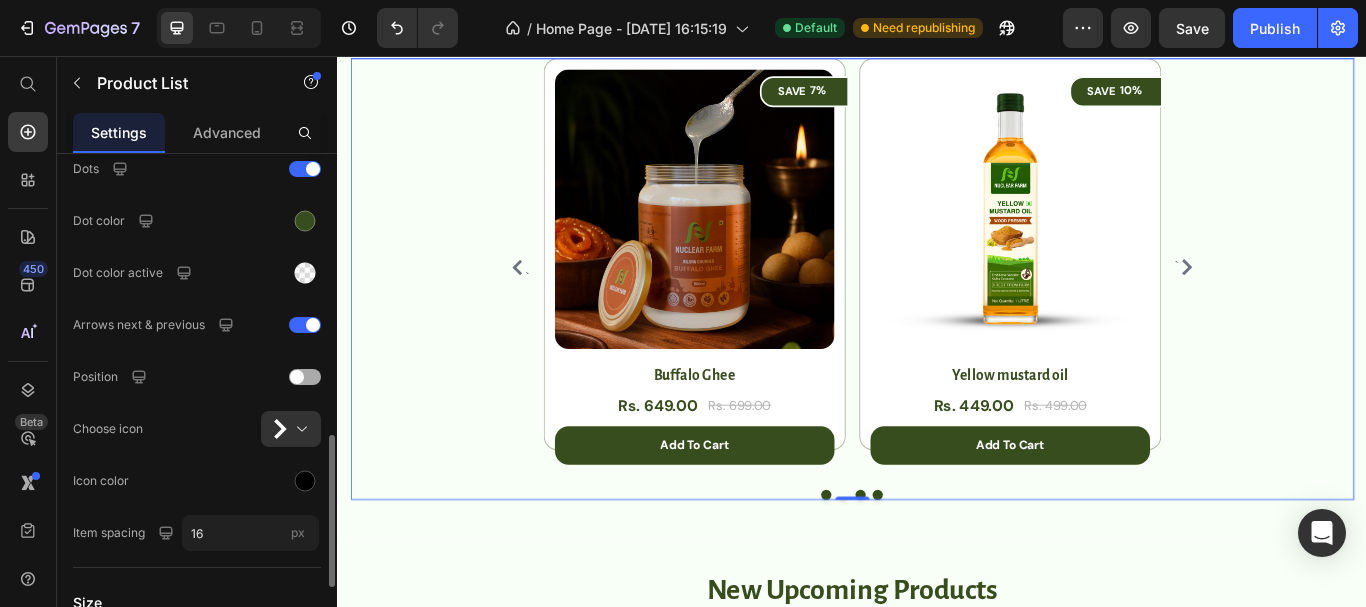 click at bounding box center (297, 377) 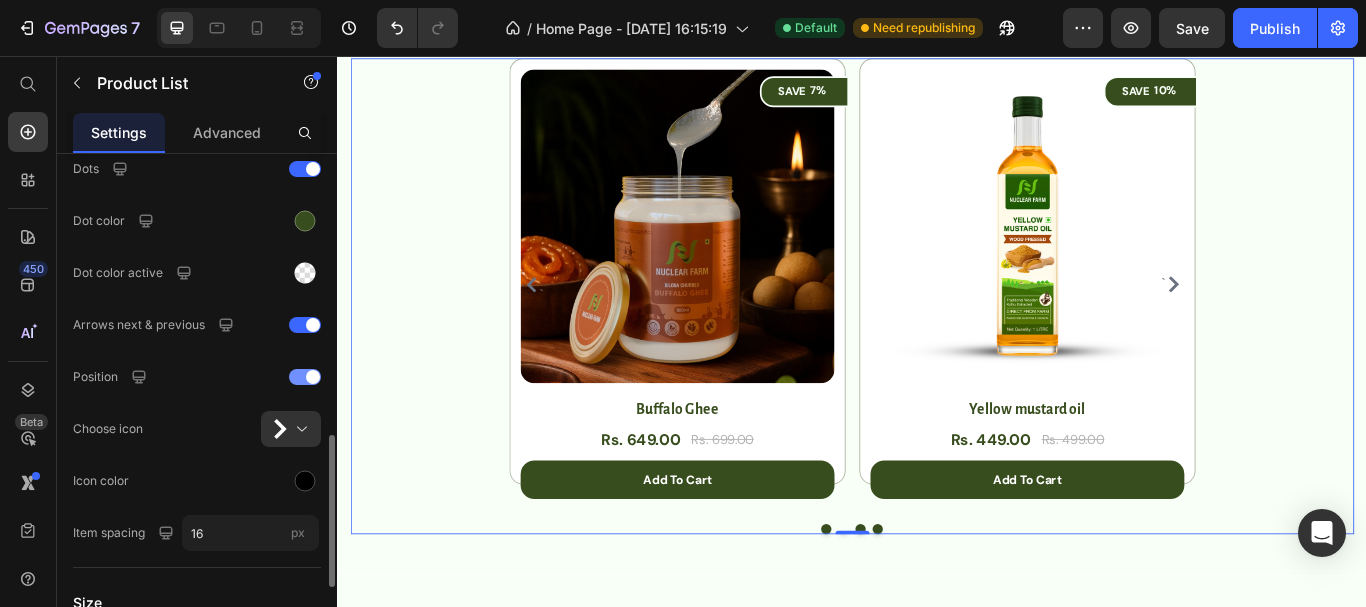 click at bounding box center [305, 377] 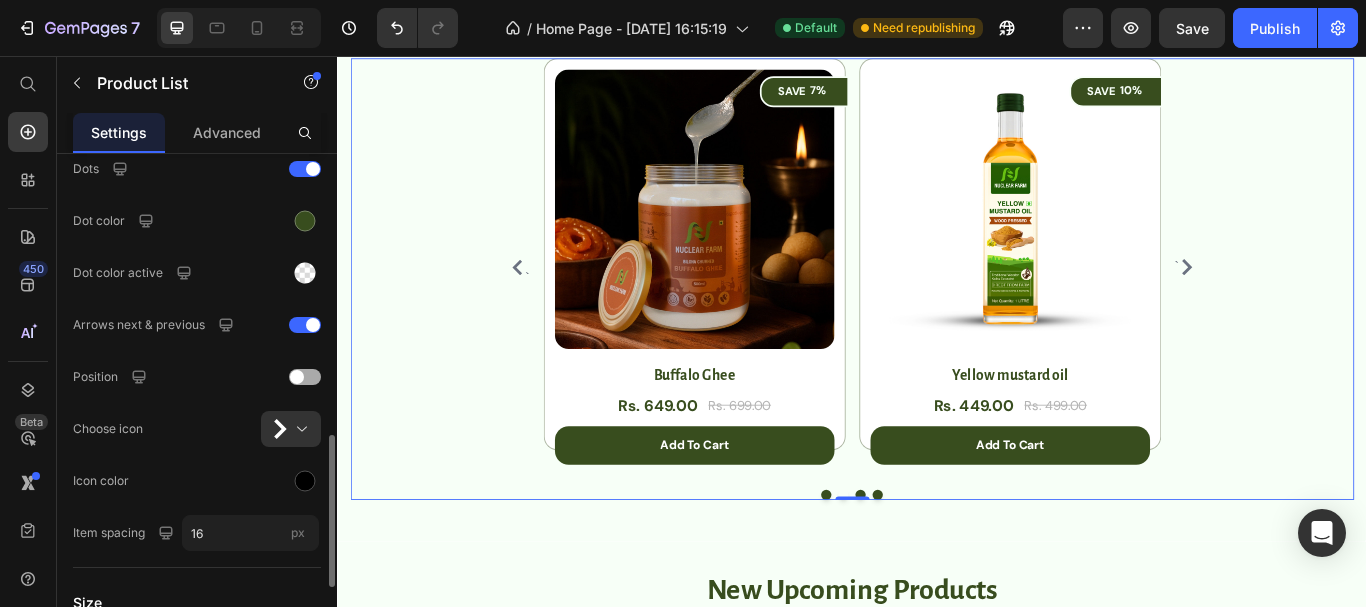 click at bounding box center (297, 377) 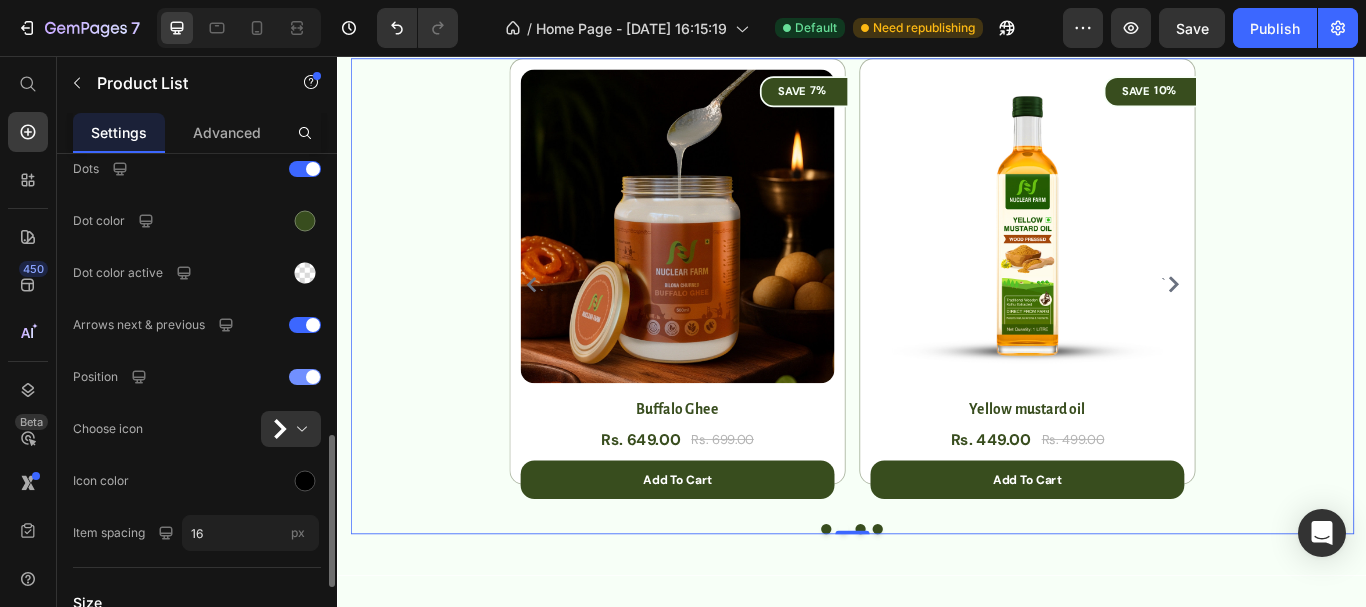 click at bounding box center (305, 377) 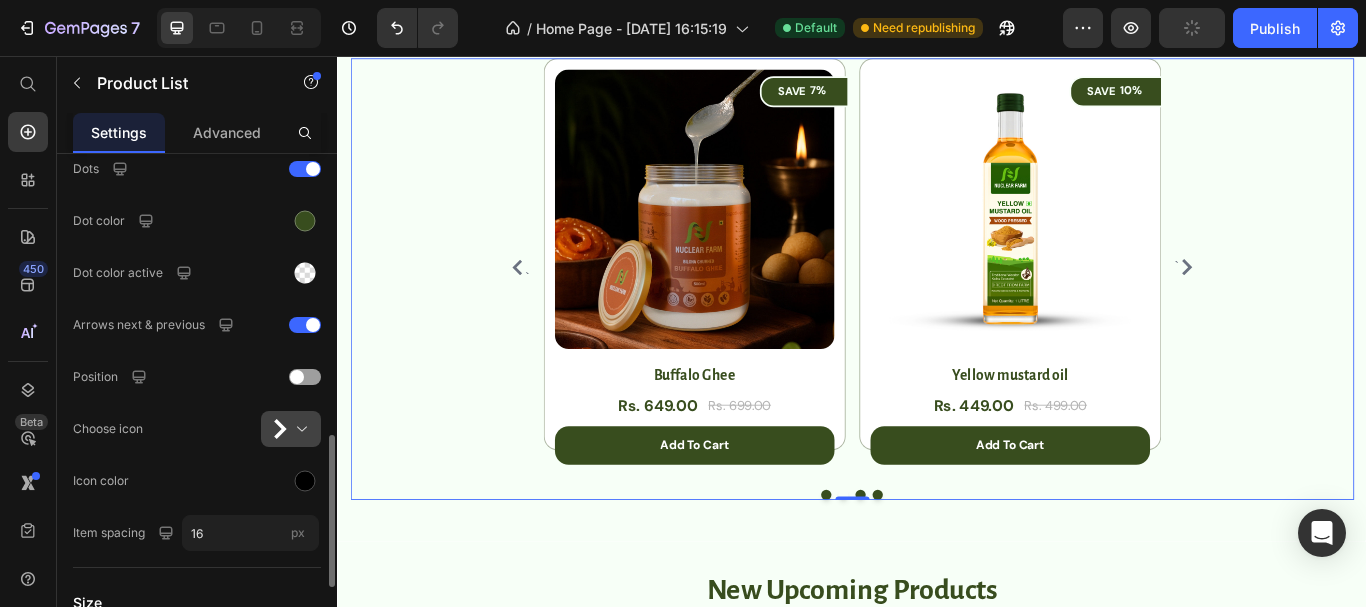 click at bounding box center [299, 429] 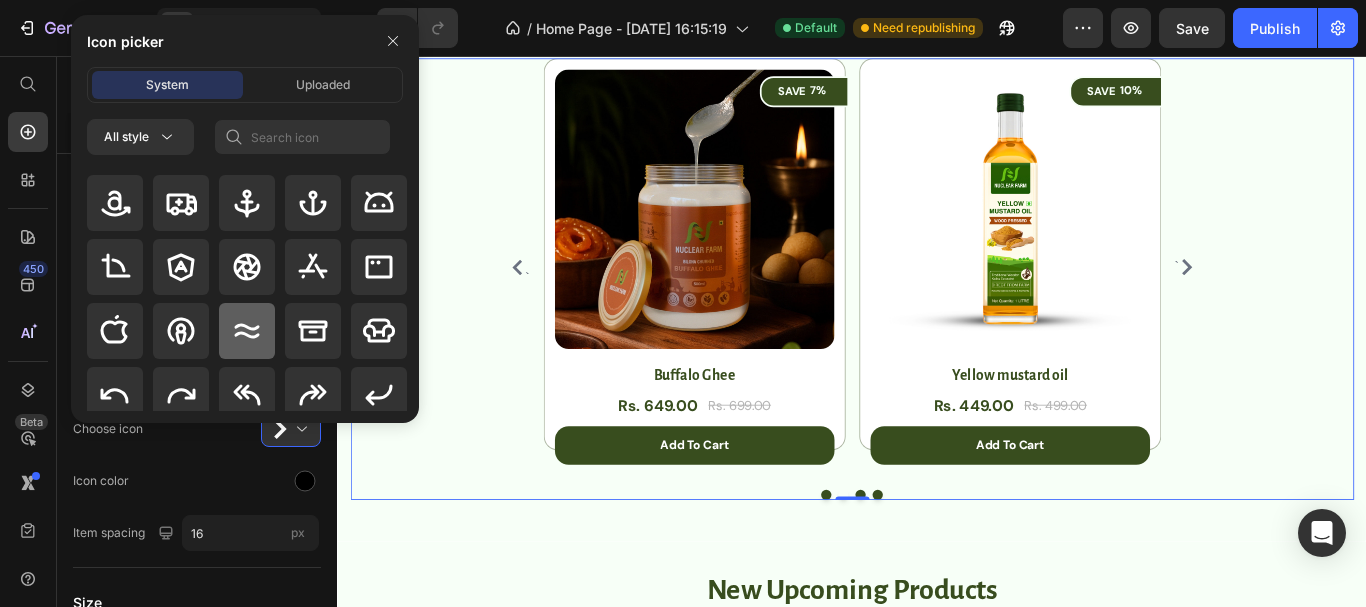 scroll, scrollTop: 400, scrollLeft: 0, axis: vertical 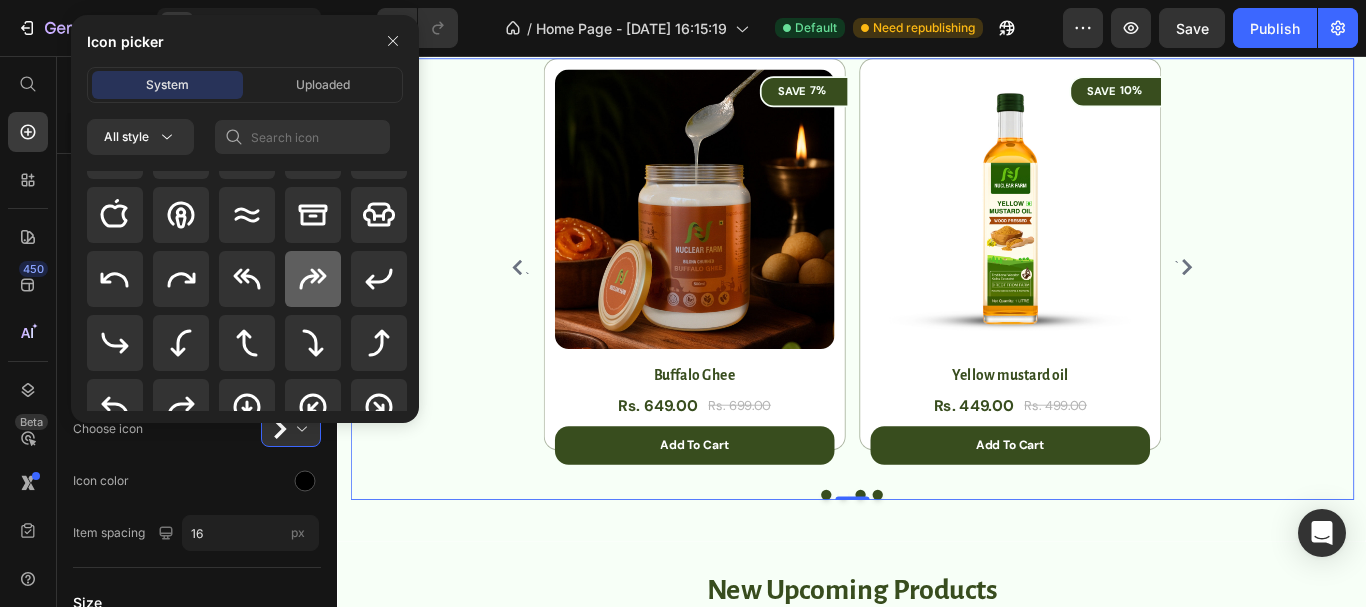 click 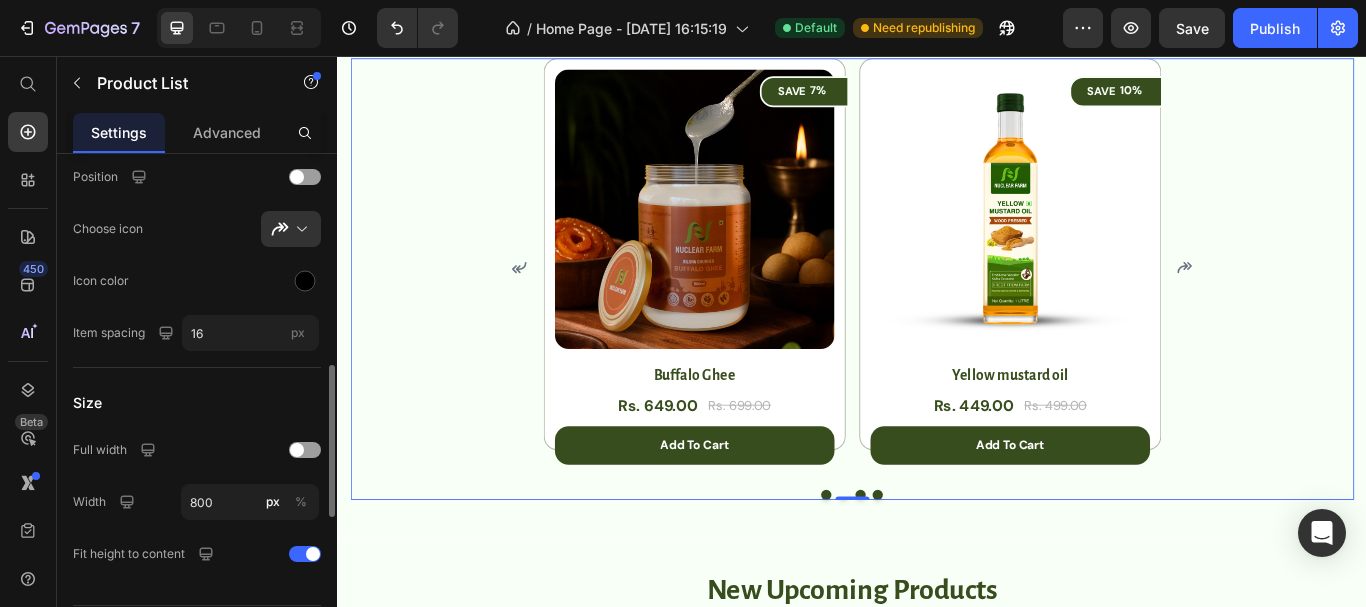 scroll, scrollTop: 1042, scrollLeft: 0, axis: vertical 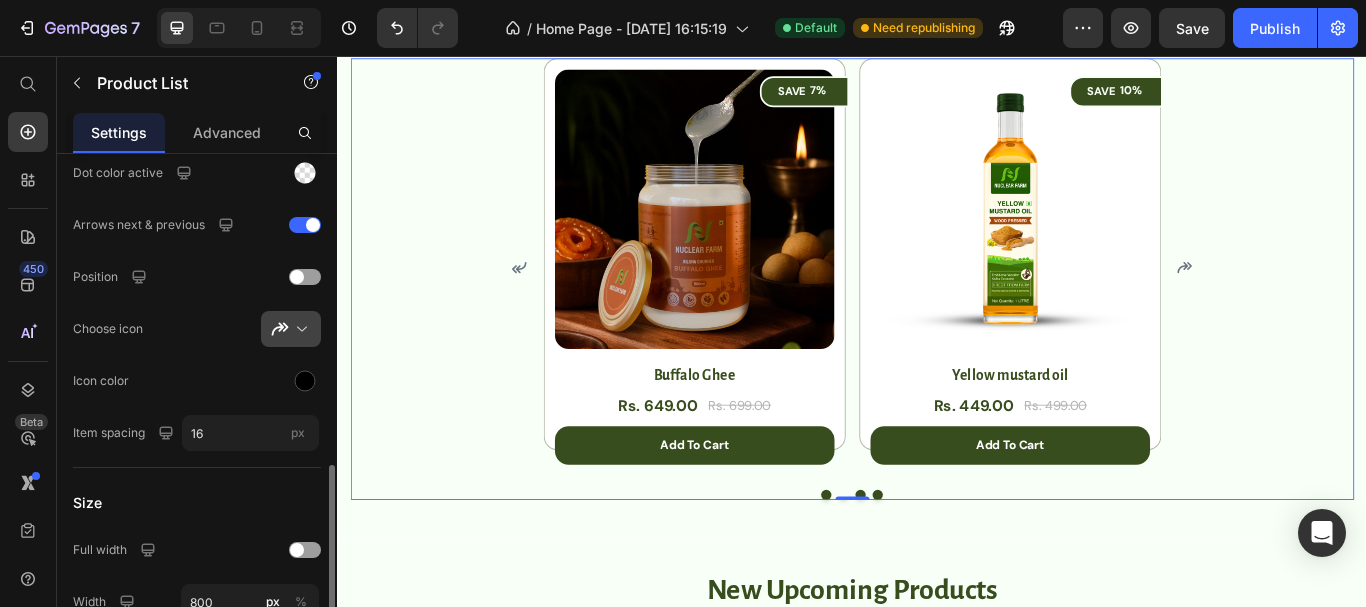 click at bounding box center [299, 329] 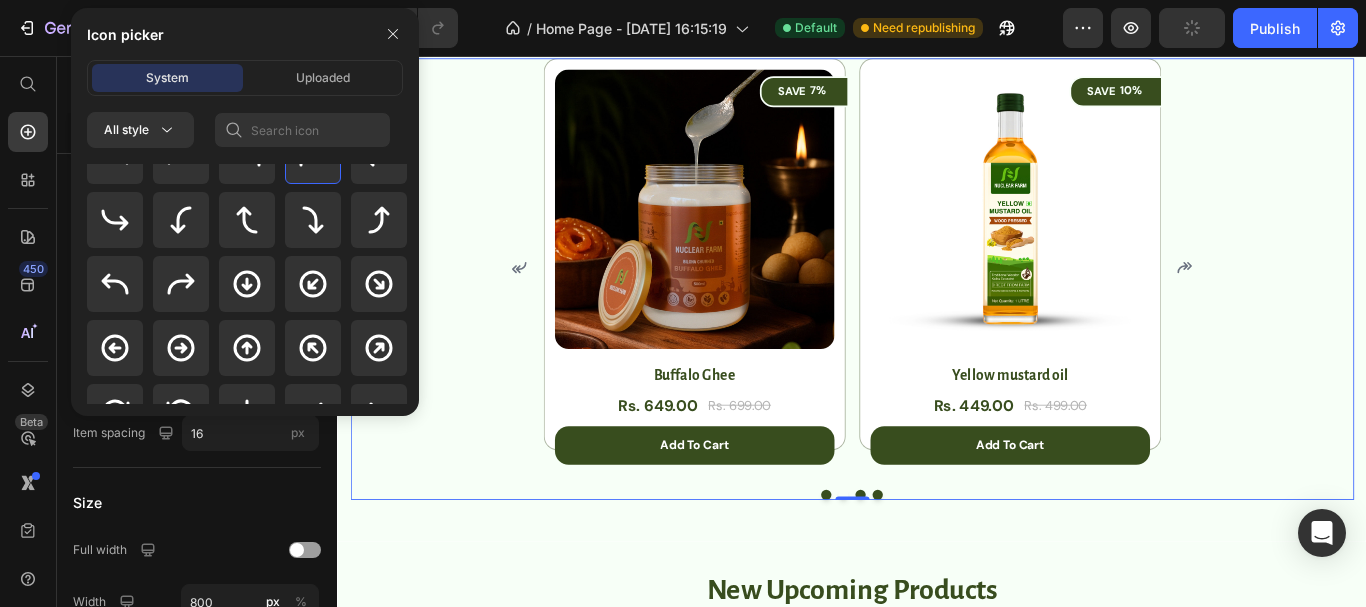 scroll, scrollTop: 600, scrollLeft: 0, axis: vertical 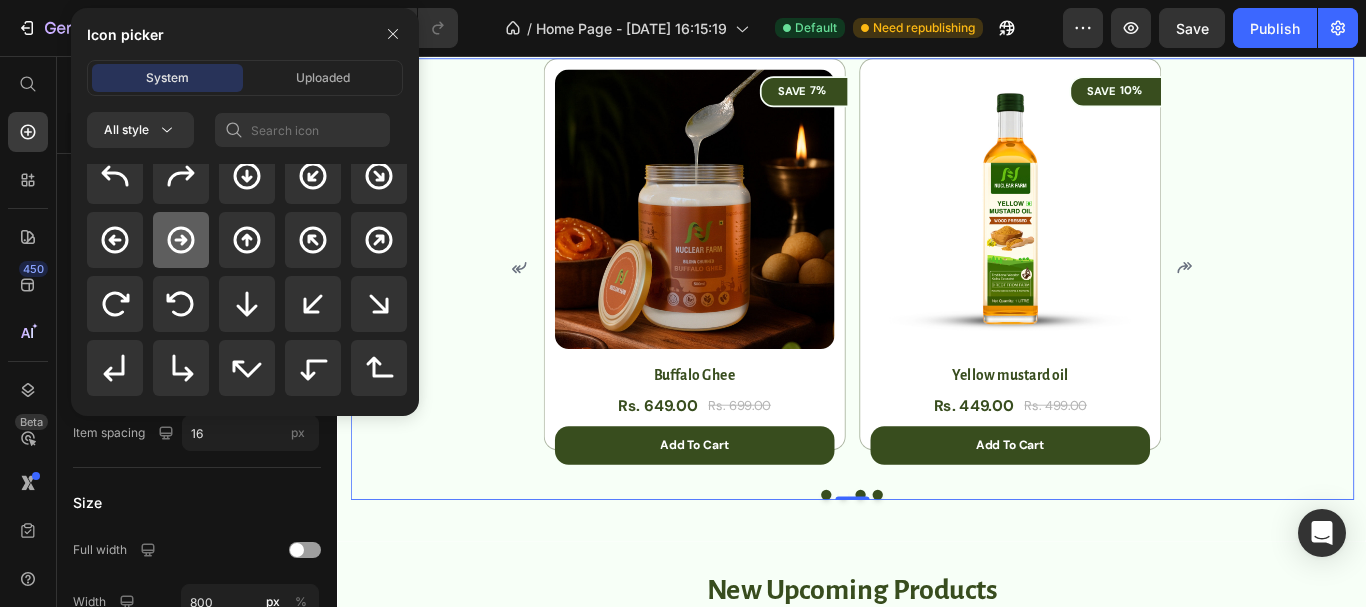 click 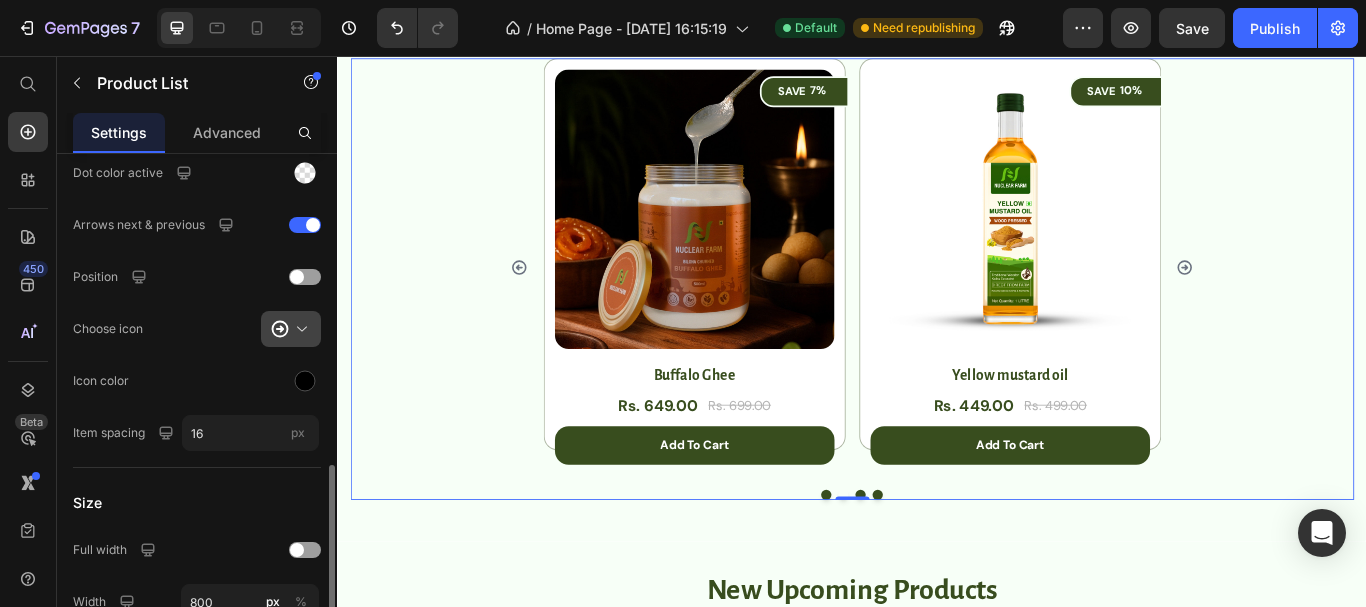 click at bounding box center [299, 329] 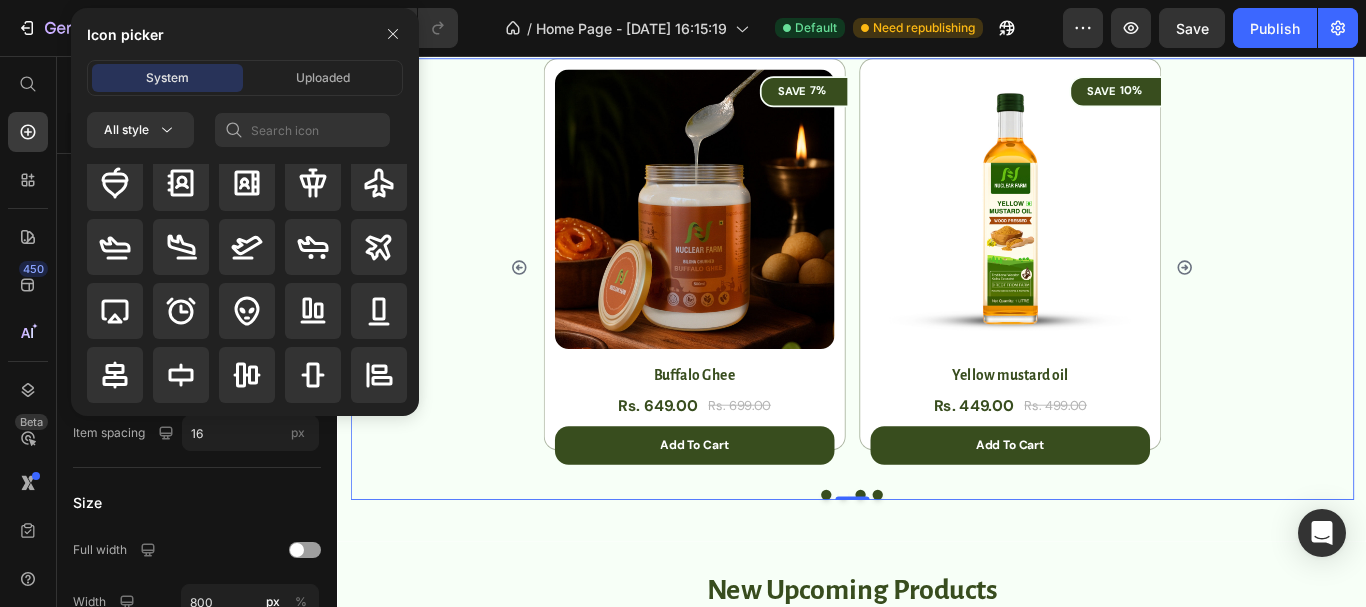 scroll, scrollTop: 0, scrollLeft: 0, axis: both 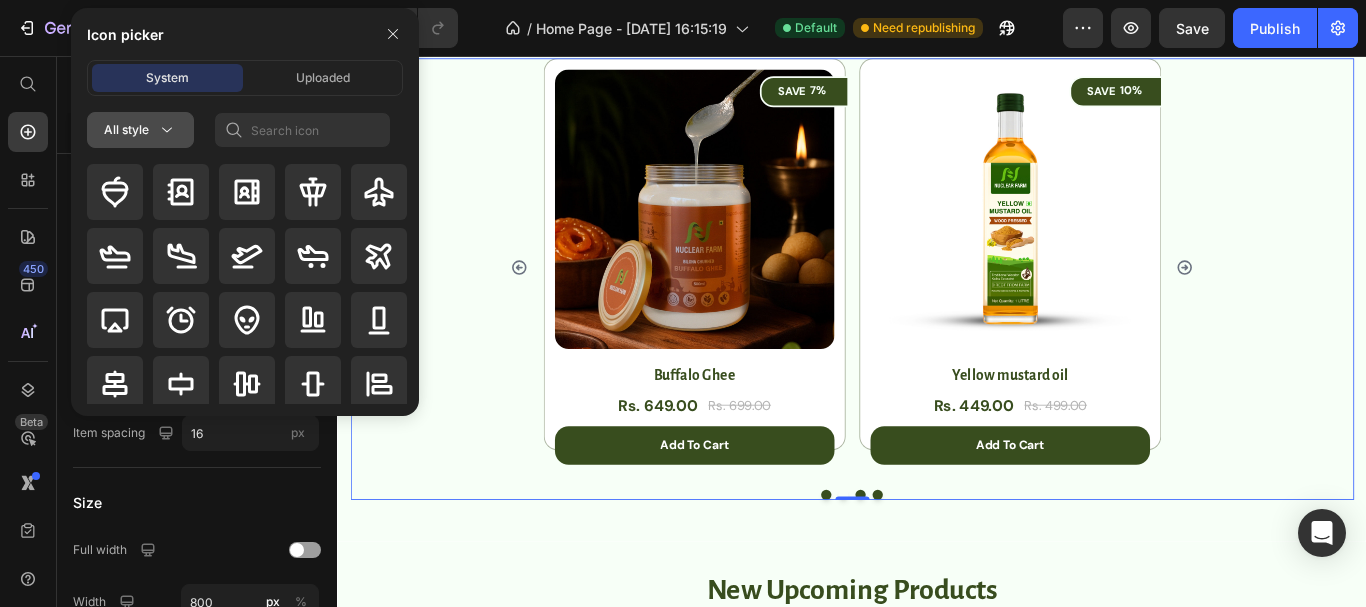 click 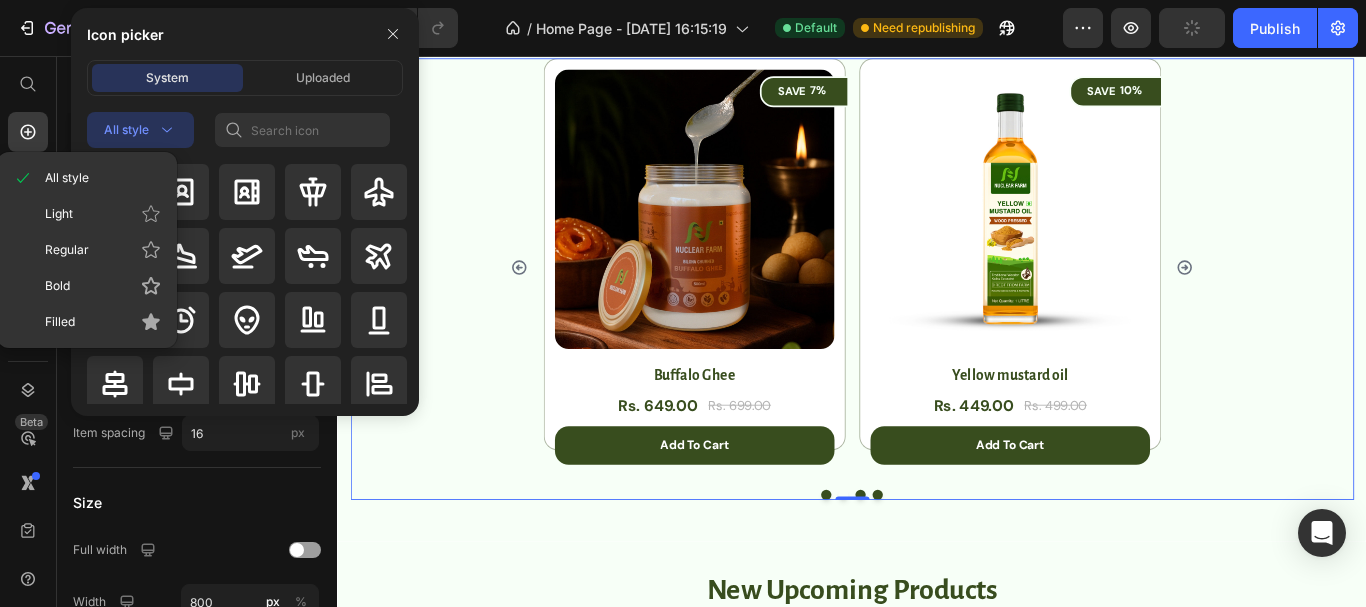 click 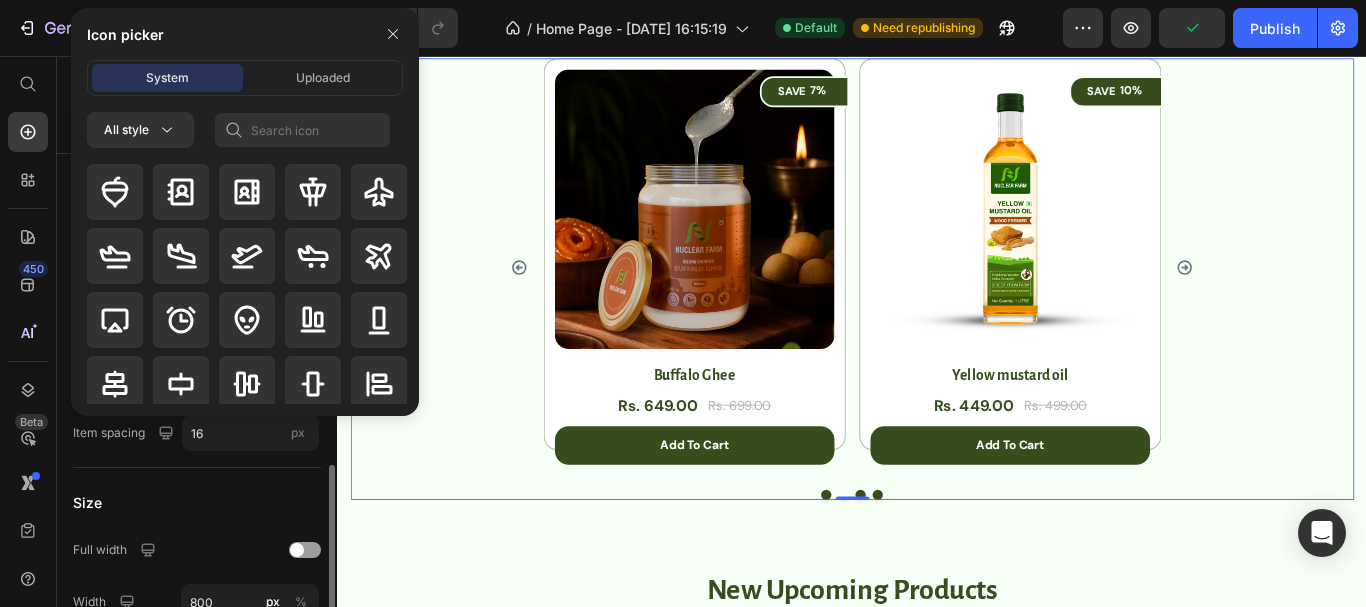 click on "Size" at bounding box center (197, 502) 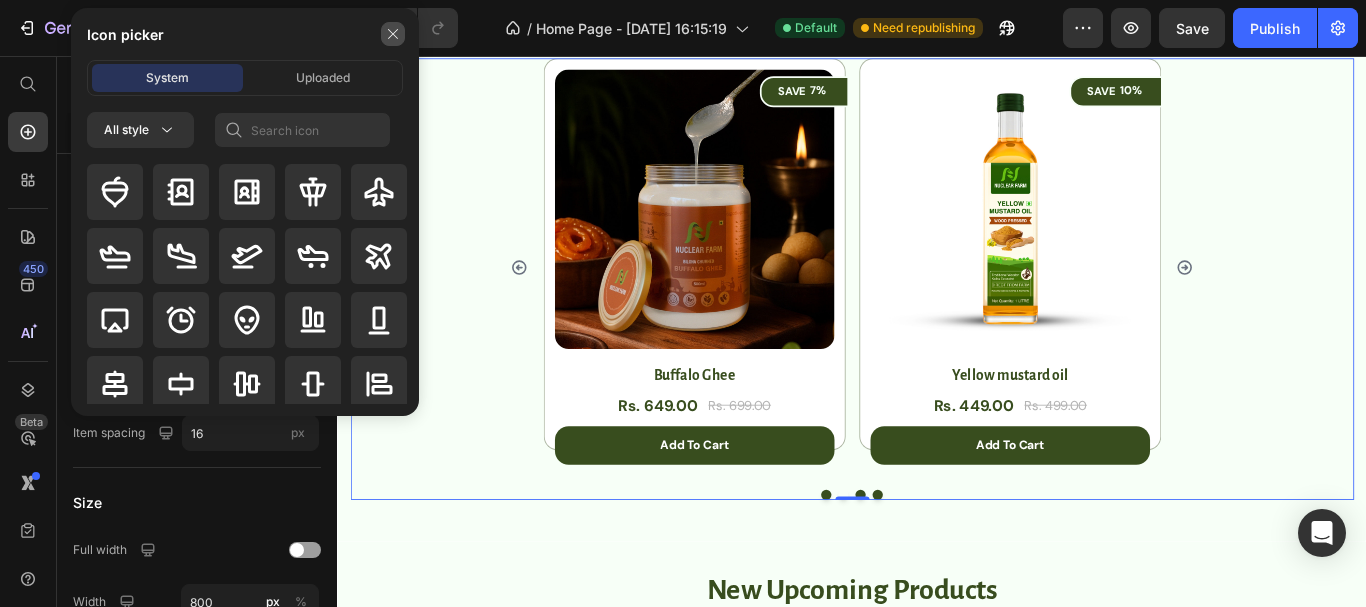 click 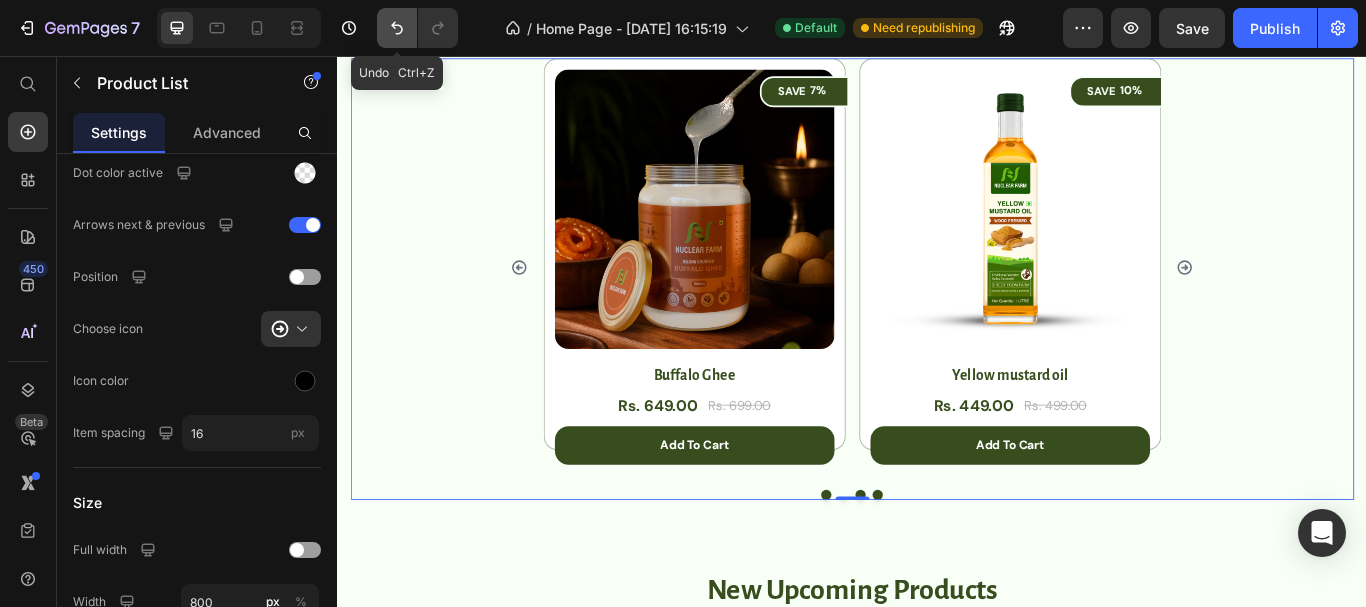 click 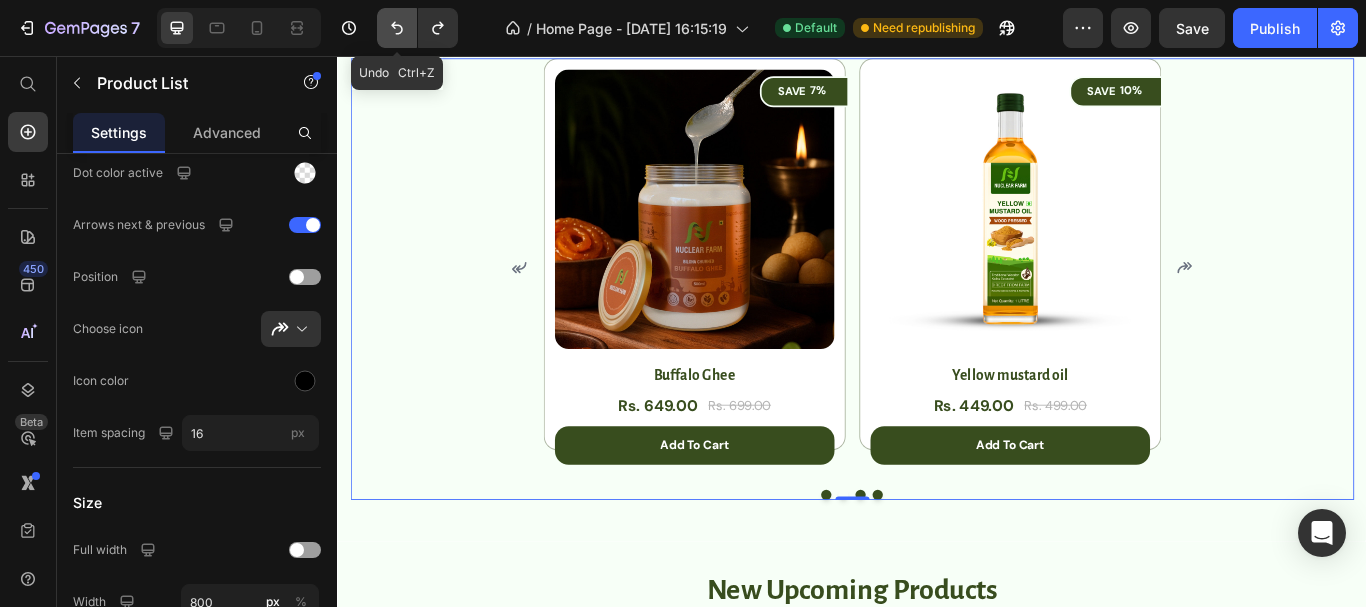 click 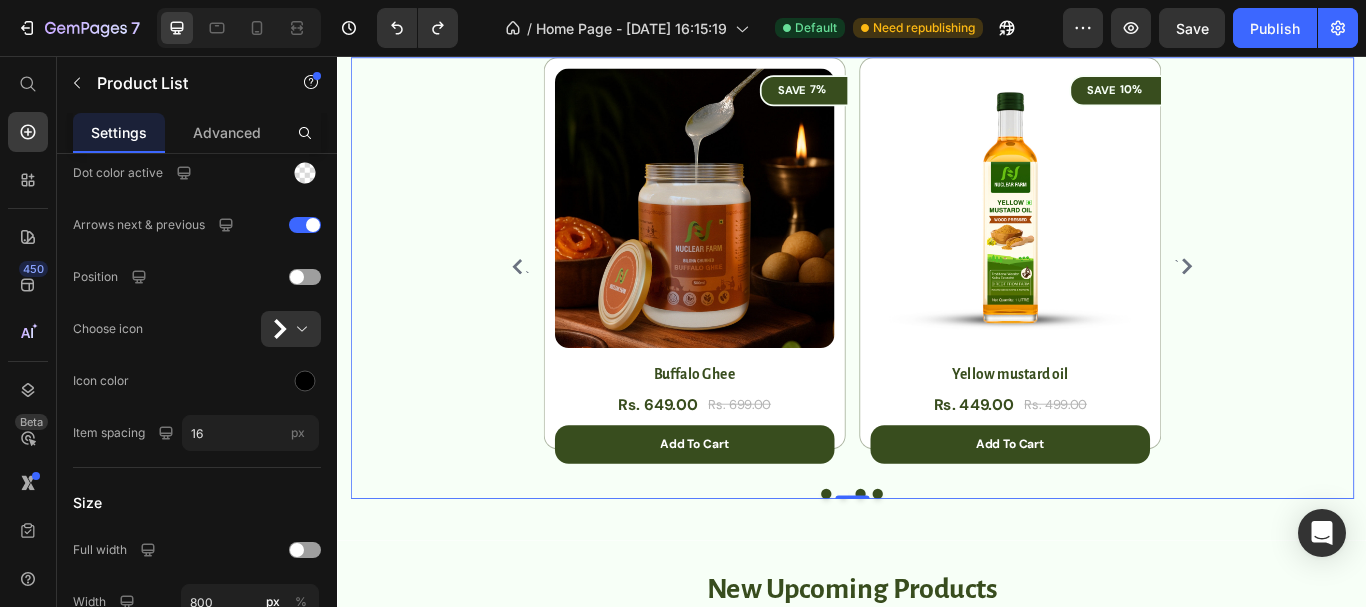 scroll, scrollTop: 1300, scrollLeft: 0, axis: vertical 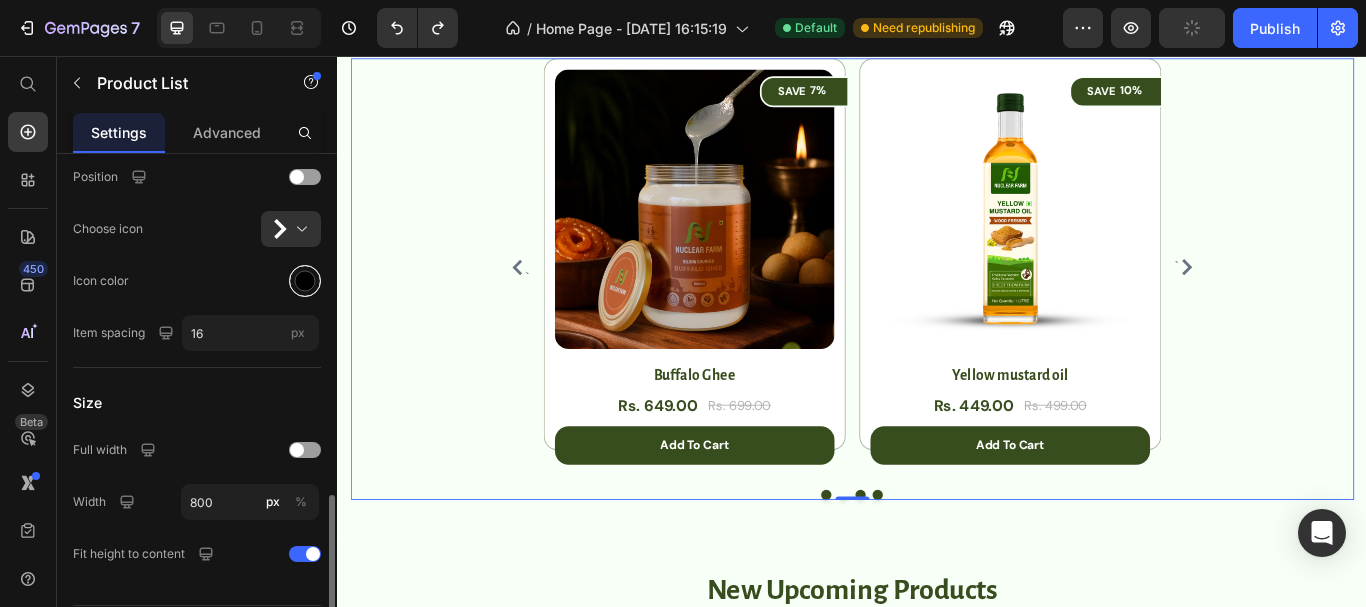 click at bounding box center (305, 281) 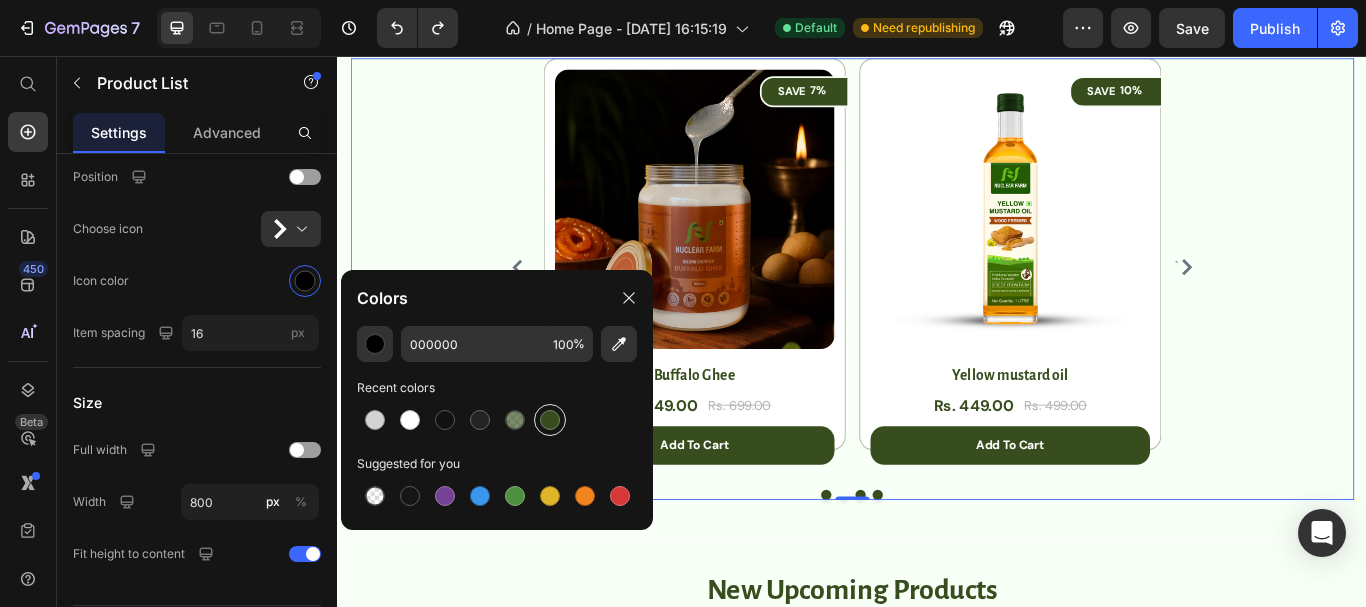 click at bounding box center (550, 420) 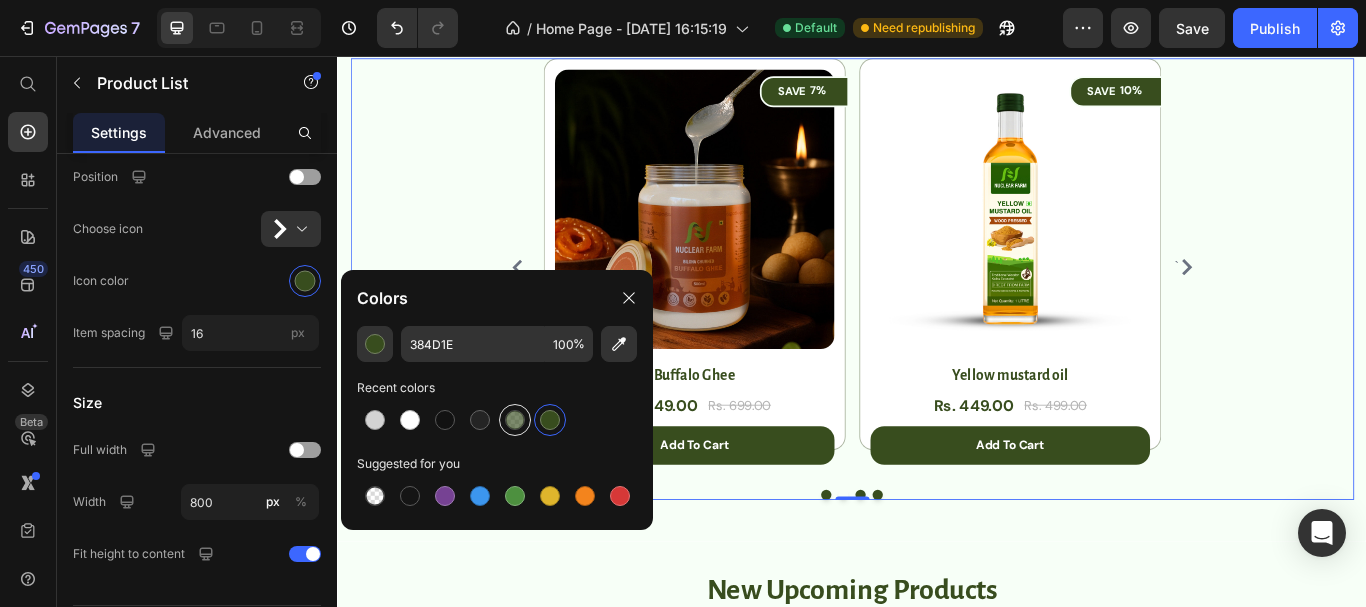 click at bounding box center (515, 420) 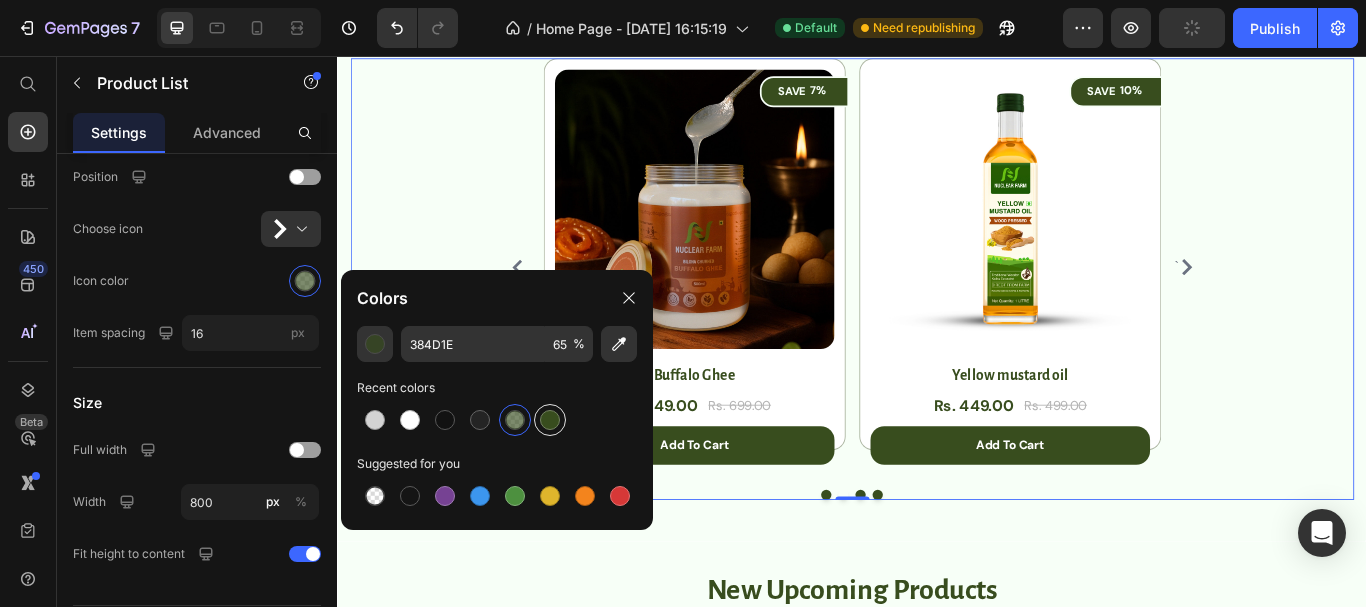 click at bounding box center (550, 420) 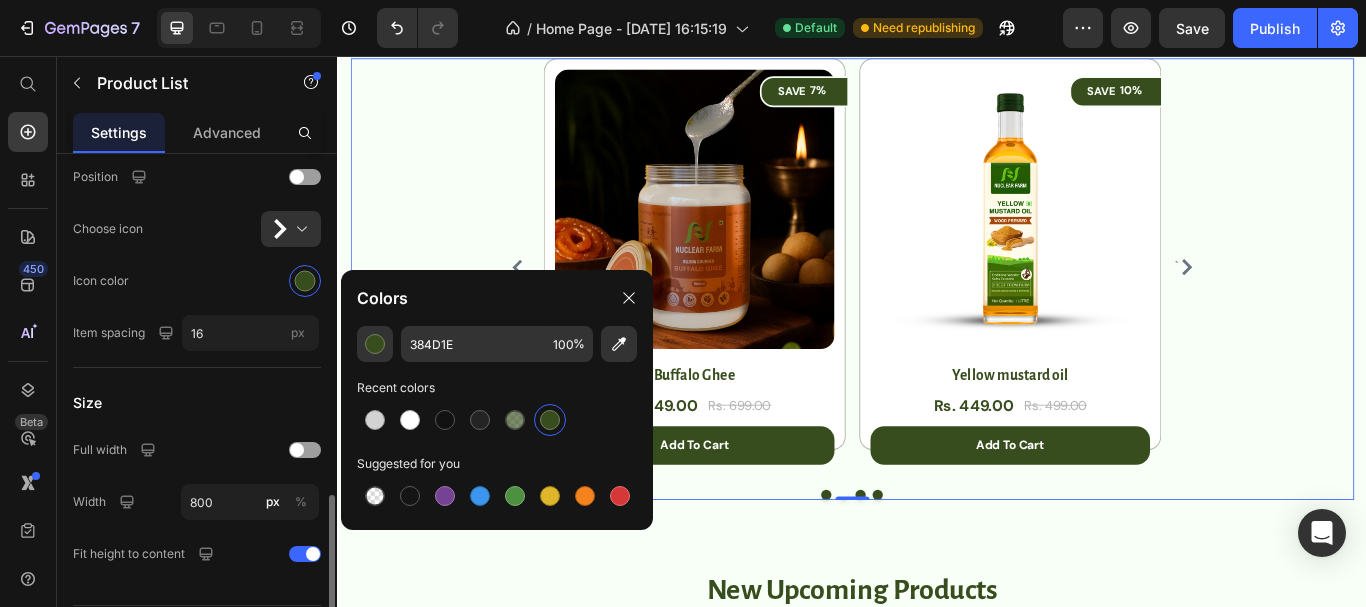 click on "Icon color" 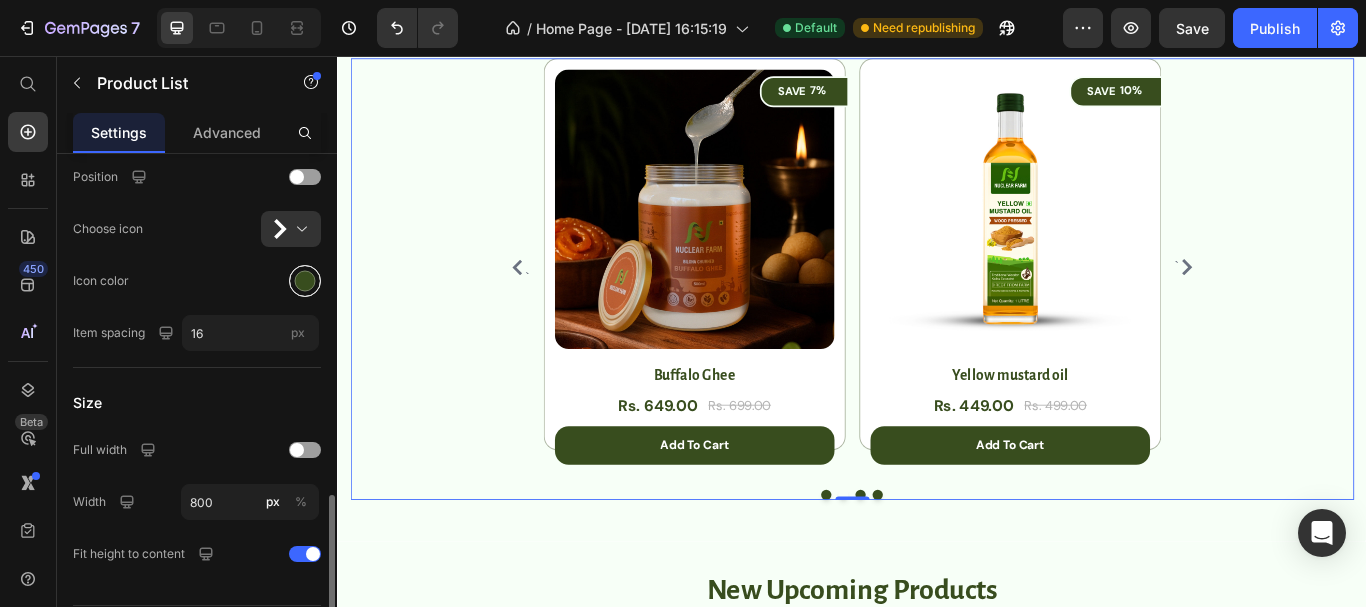 click at bounding box center (305, 281) 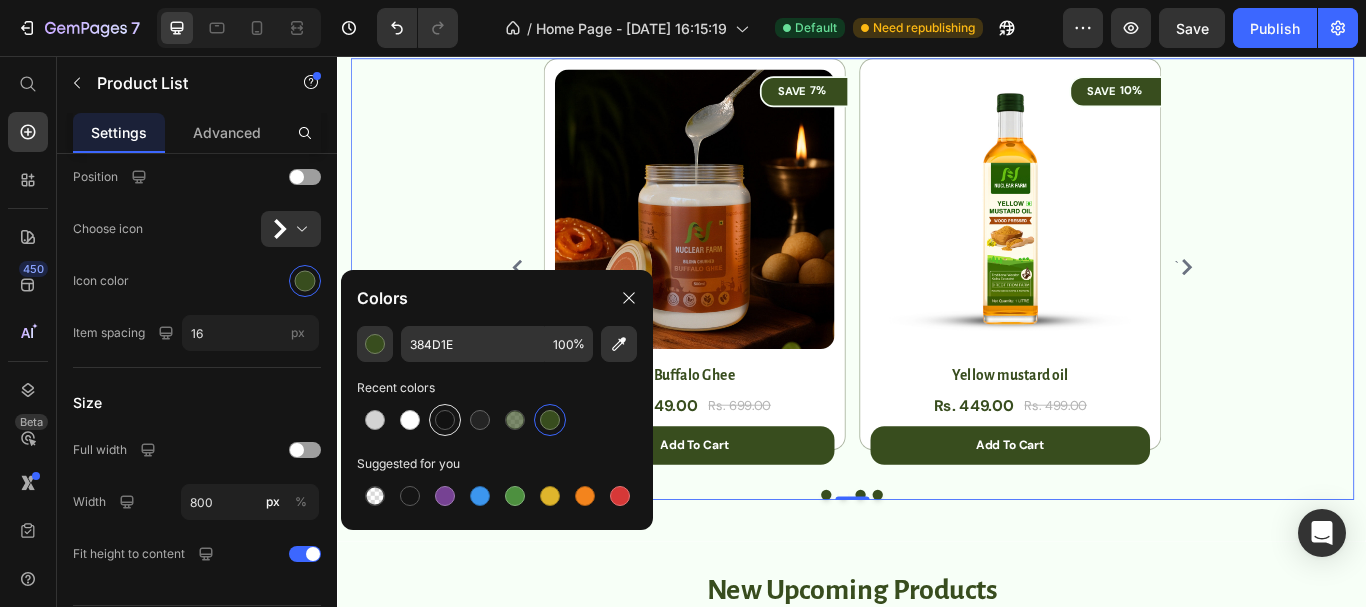click at bounding box center (445, 420) 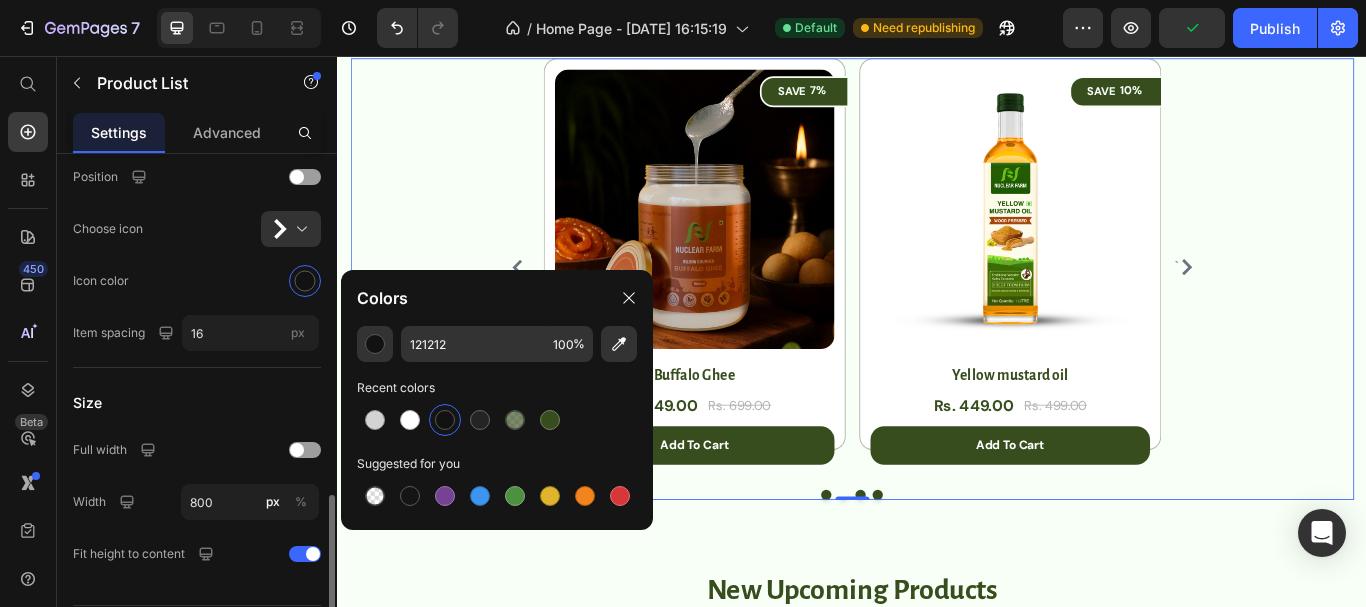 click on "Size" at bounding box center (197, 402) 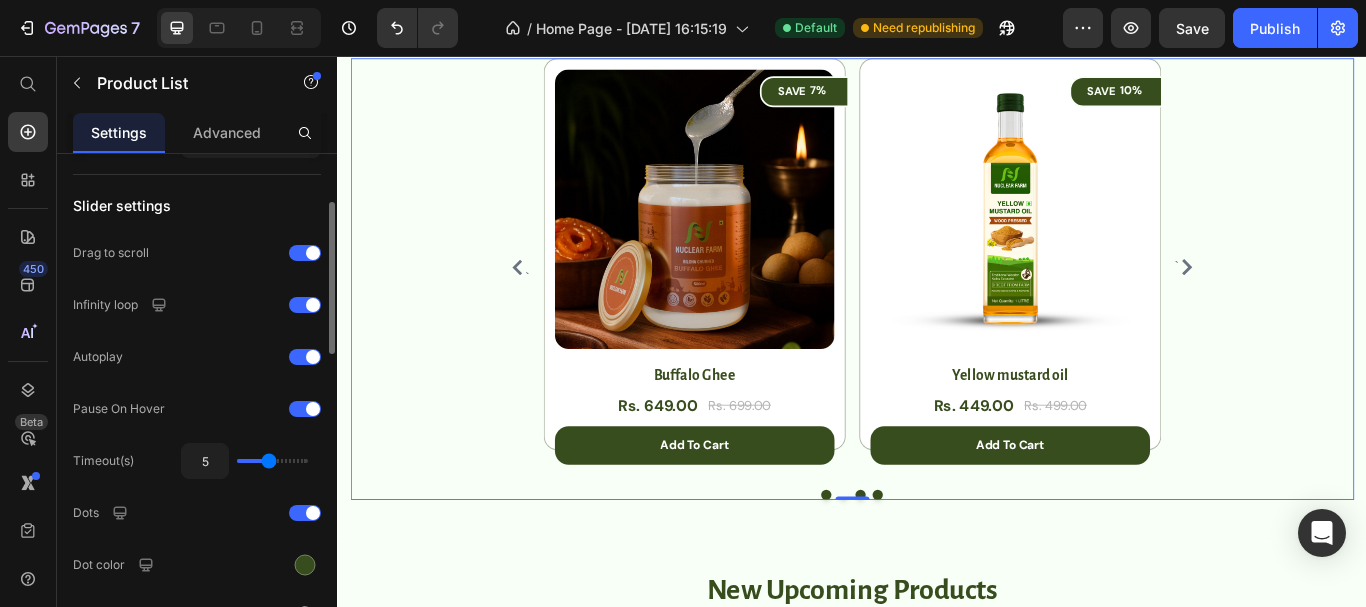 scroll, scrollTop: 398, scrollLeft: 0, axis: vertical 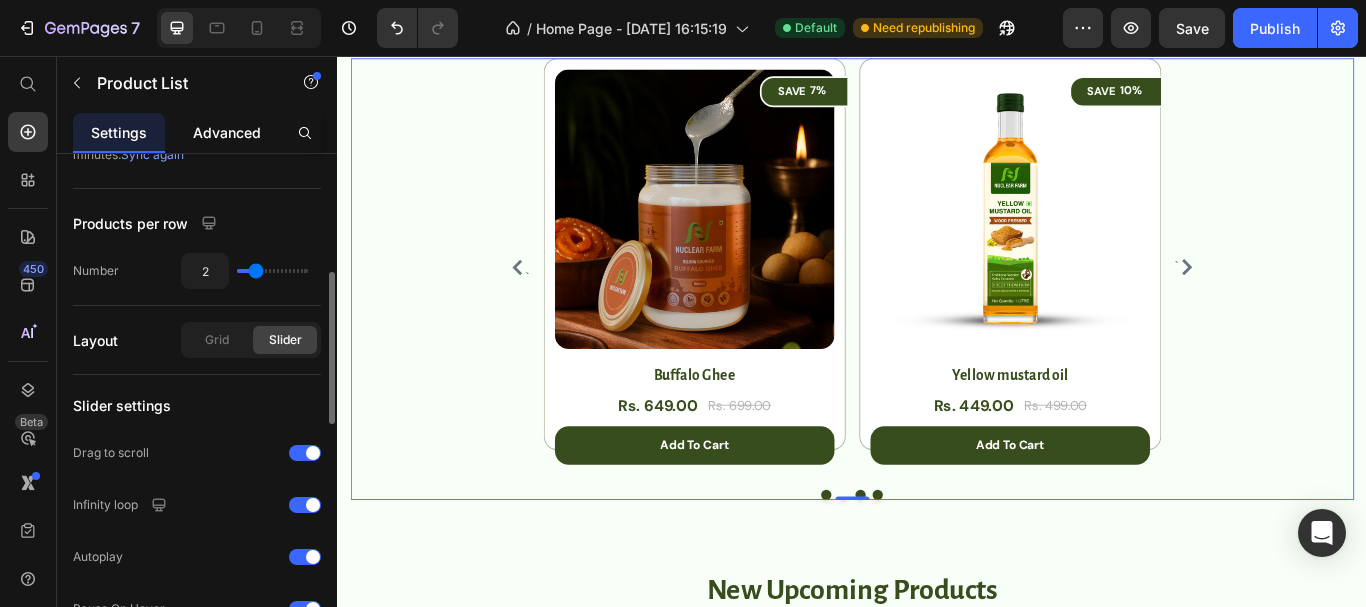 click on "Advanced" at bounding box center (227, 132) 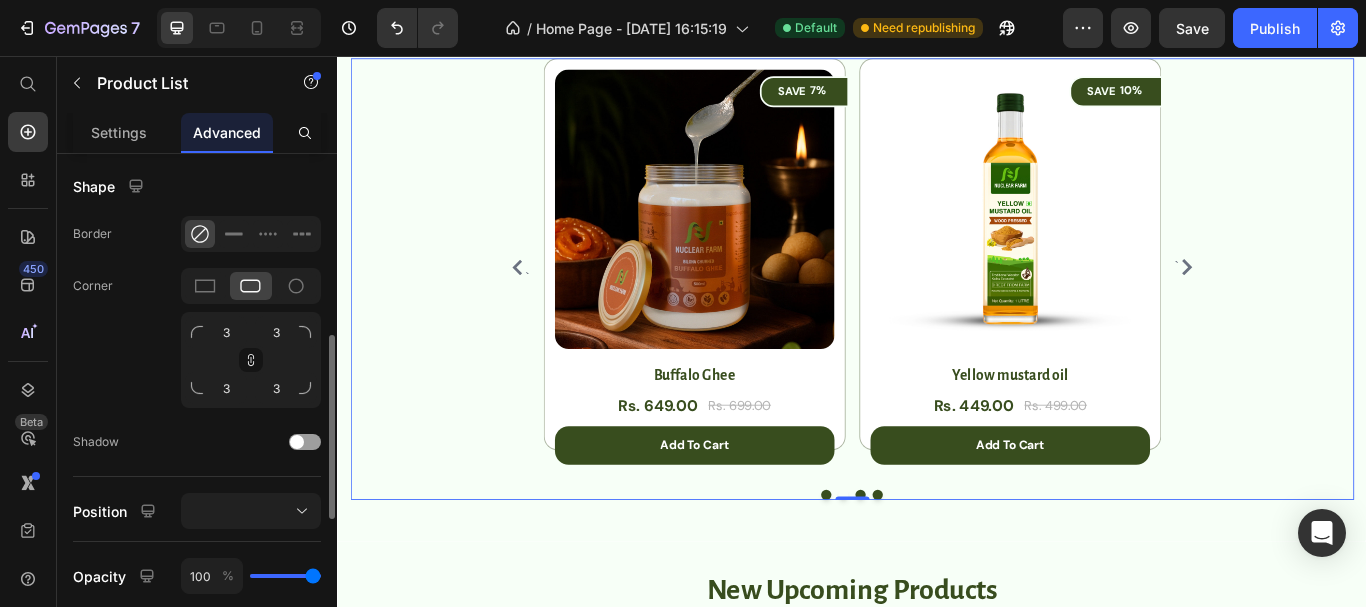 scroll, scrollTop: 700, scrollLeft: 0, axis: vertical 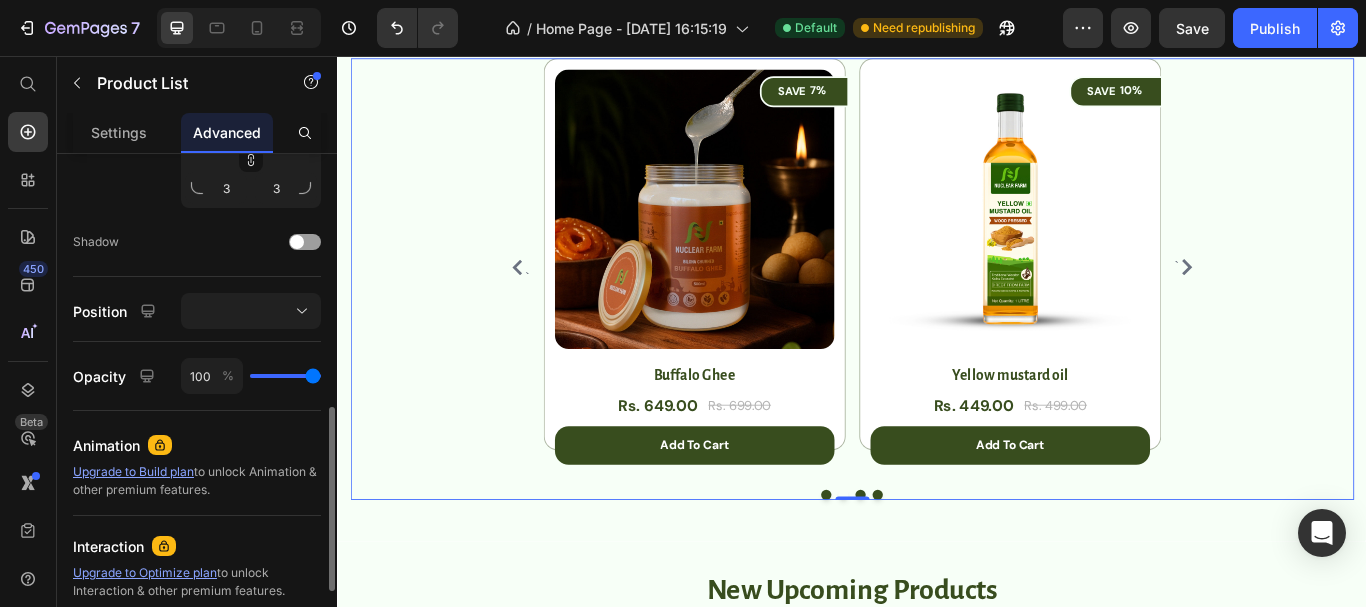 click at bounding box center (251, 311) 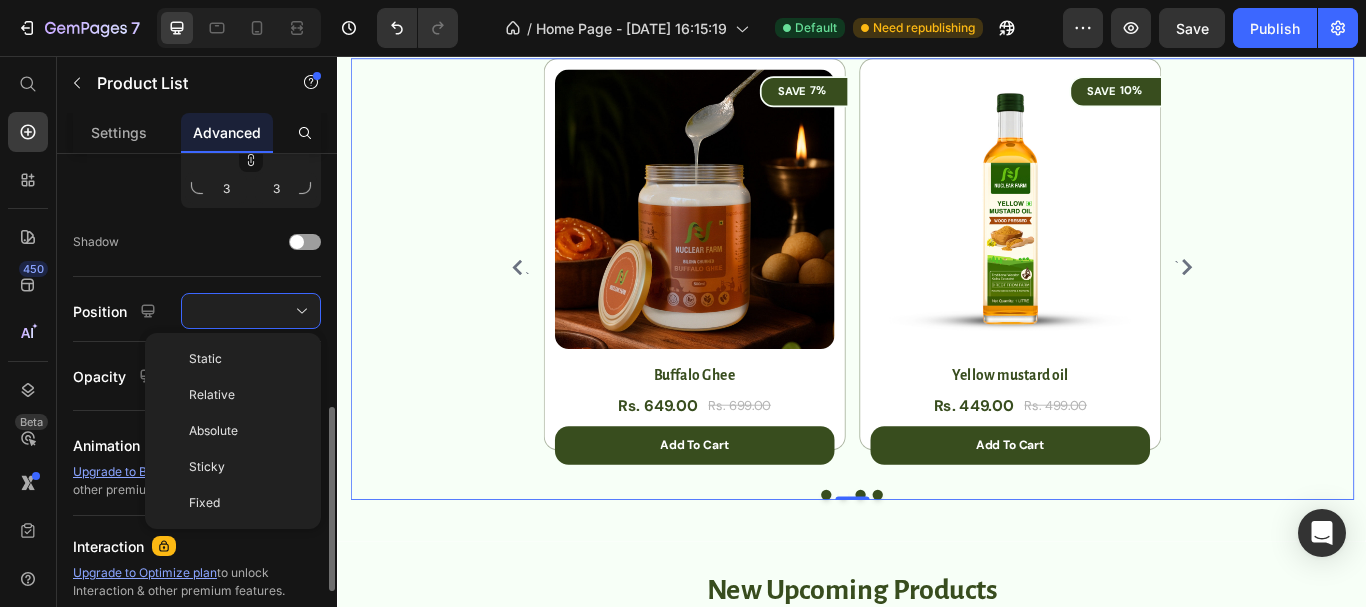 click at bounding box center [251, 311] 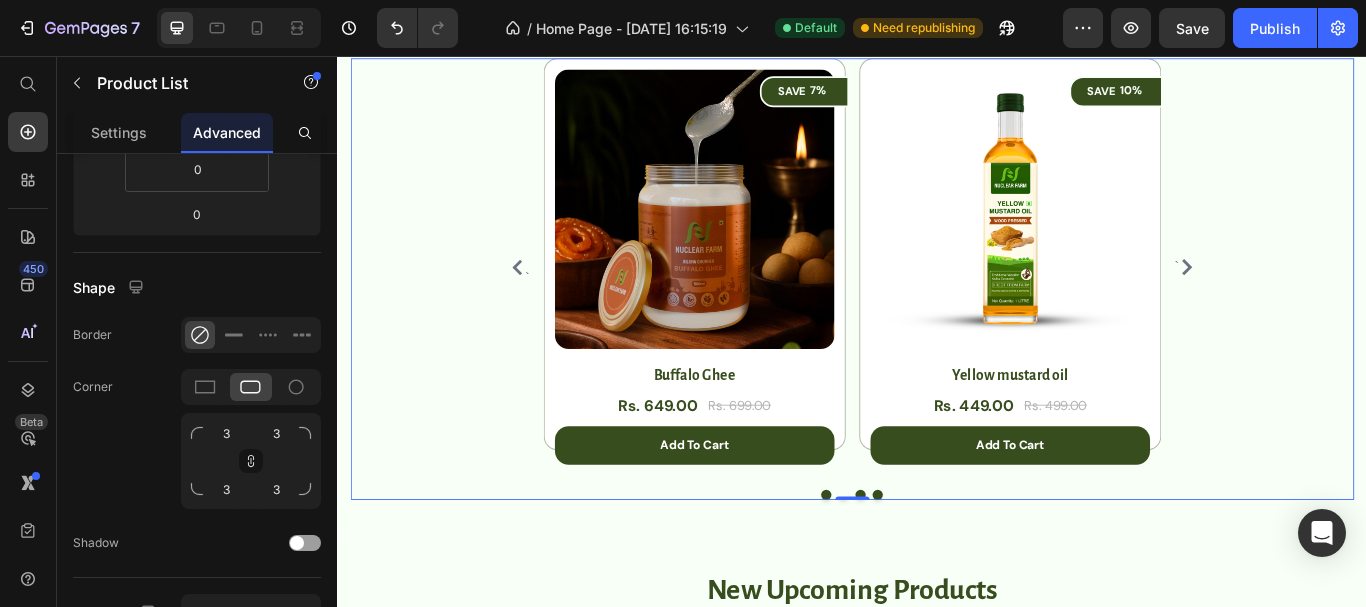 scroll, scrollTop: 0, scrollLeft: 0, axis: both 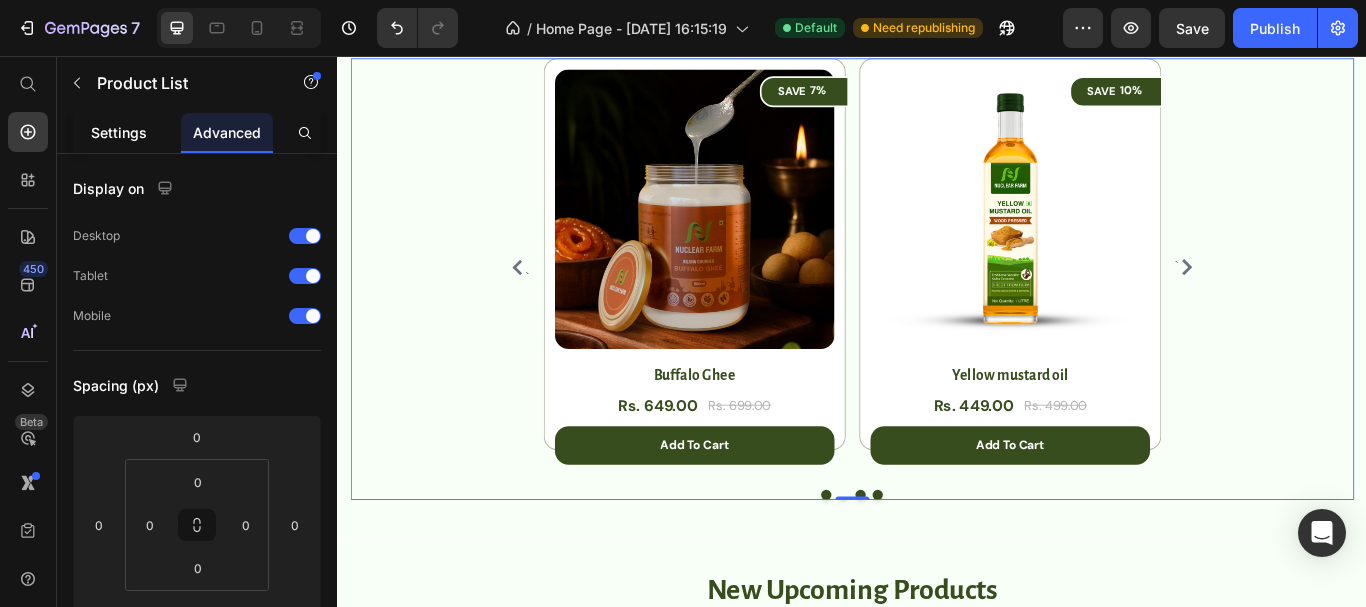 click on "Settings" at bounding box center [119, 132] 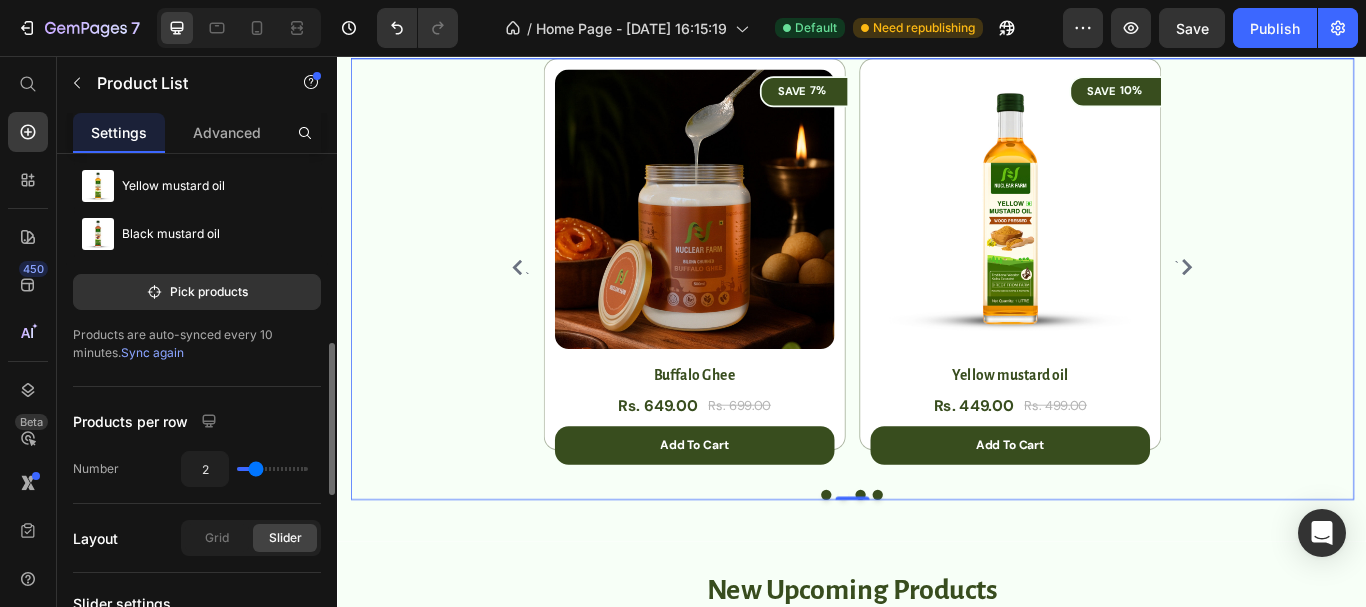 scroll, scrollTop: 300, scrollLeft: 0, axis: vertical 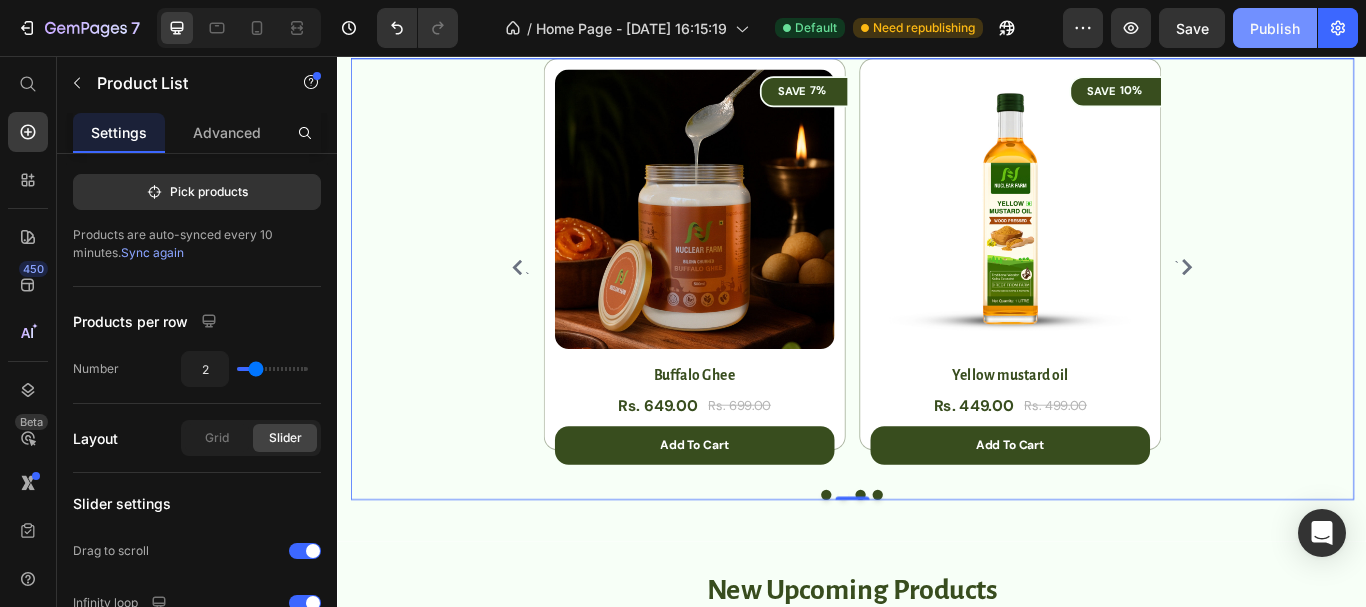 click on "Publish" 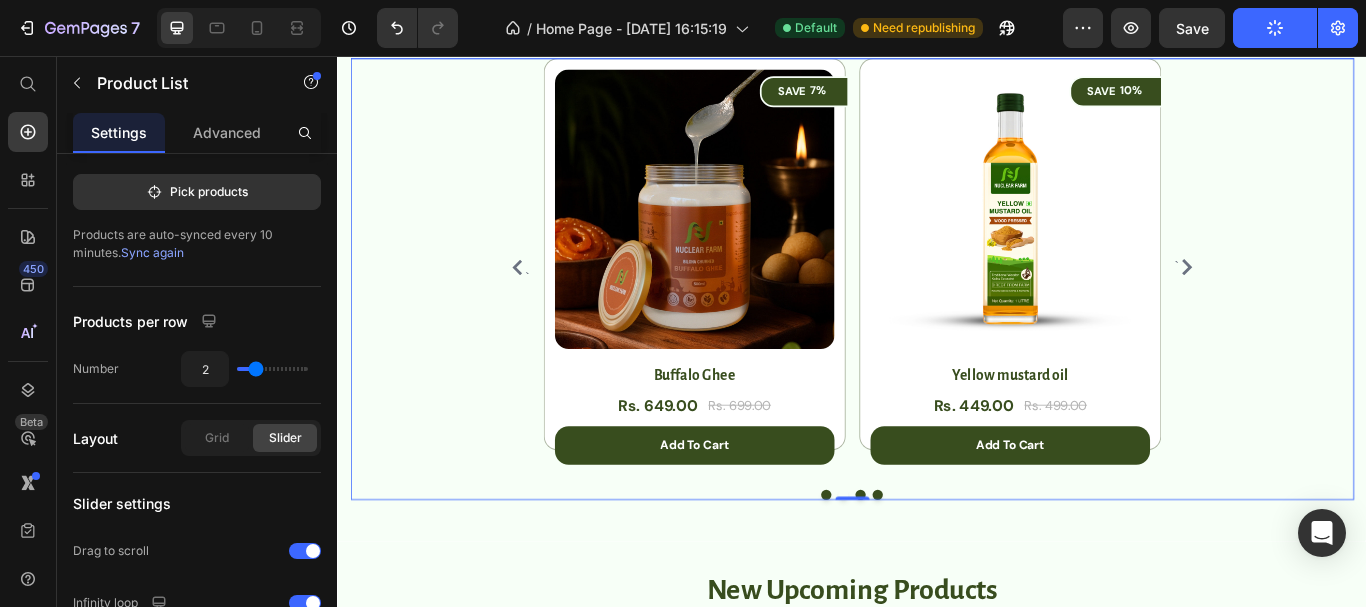 click 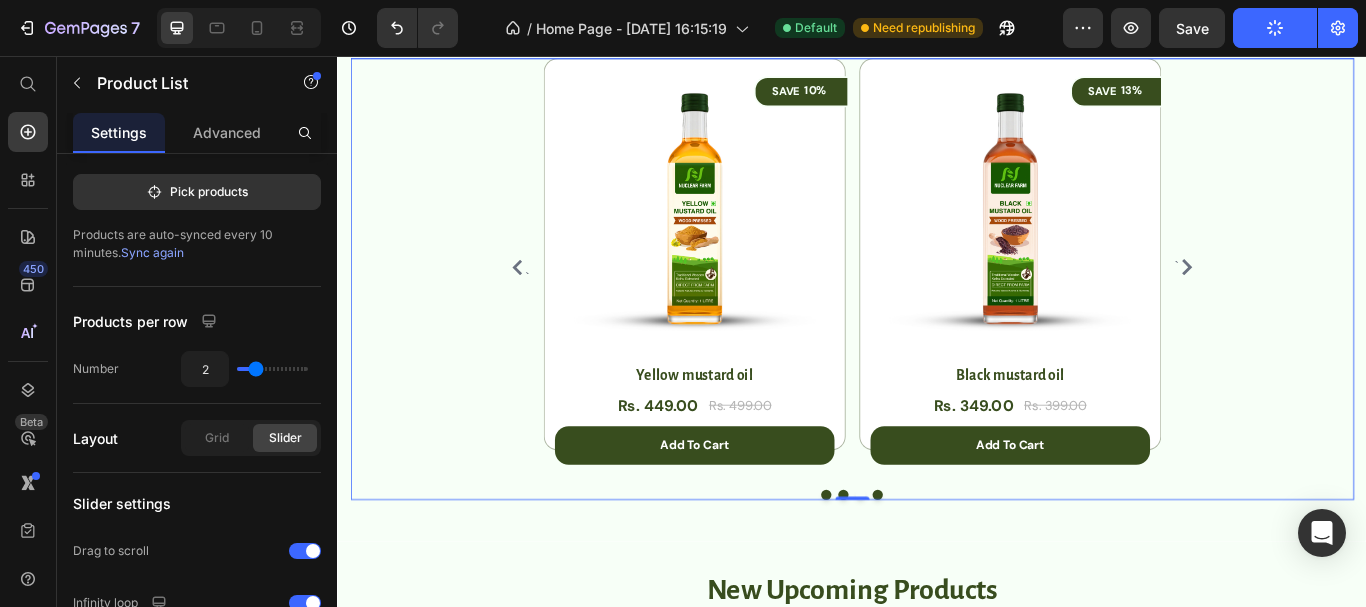 click 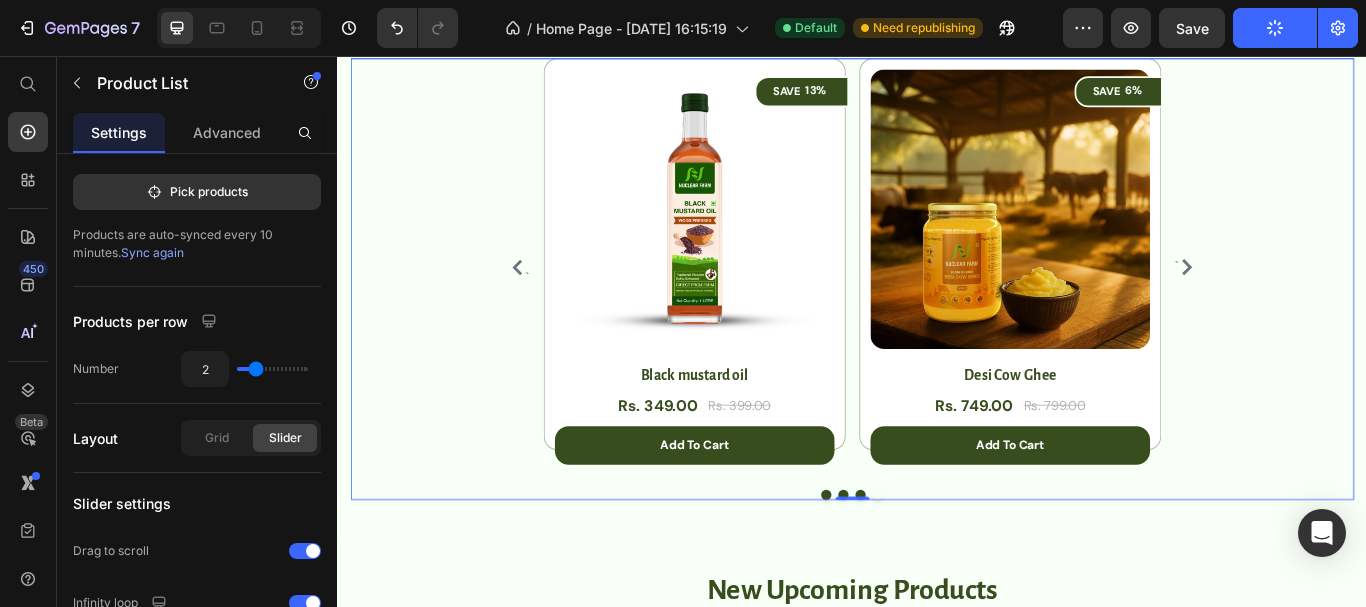 click 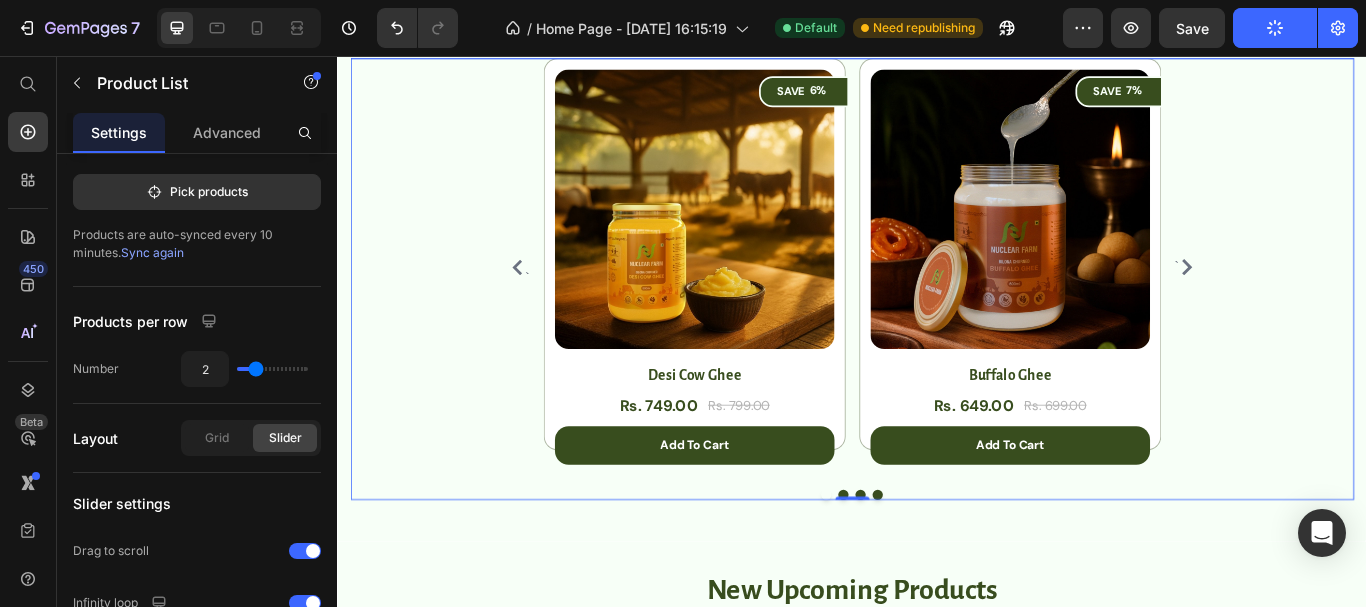 click 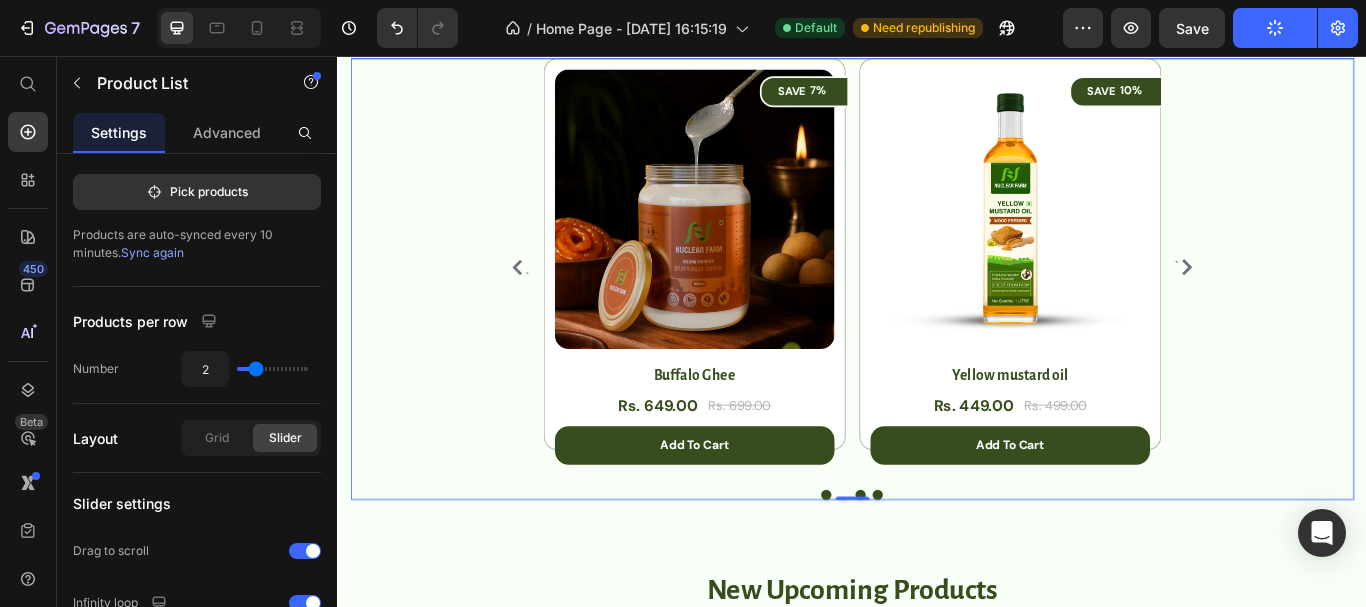 click 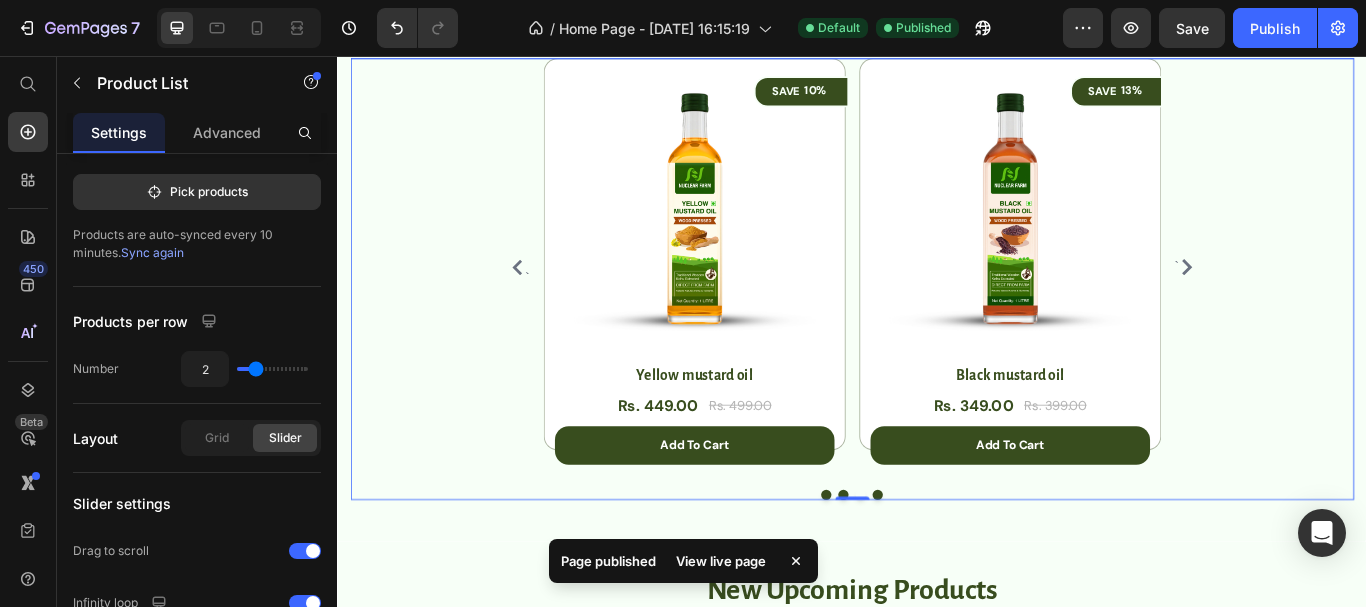 click 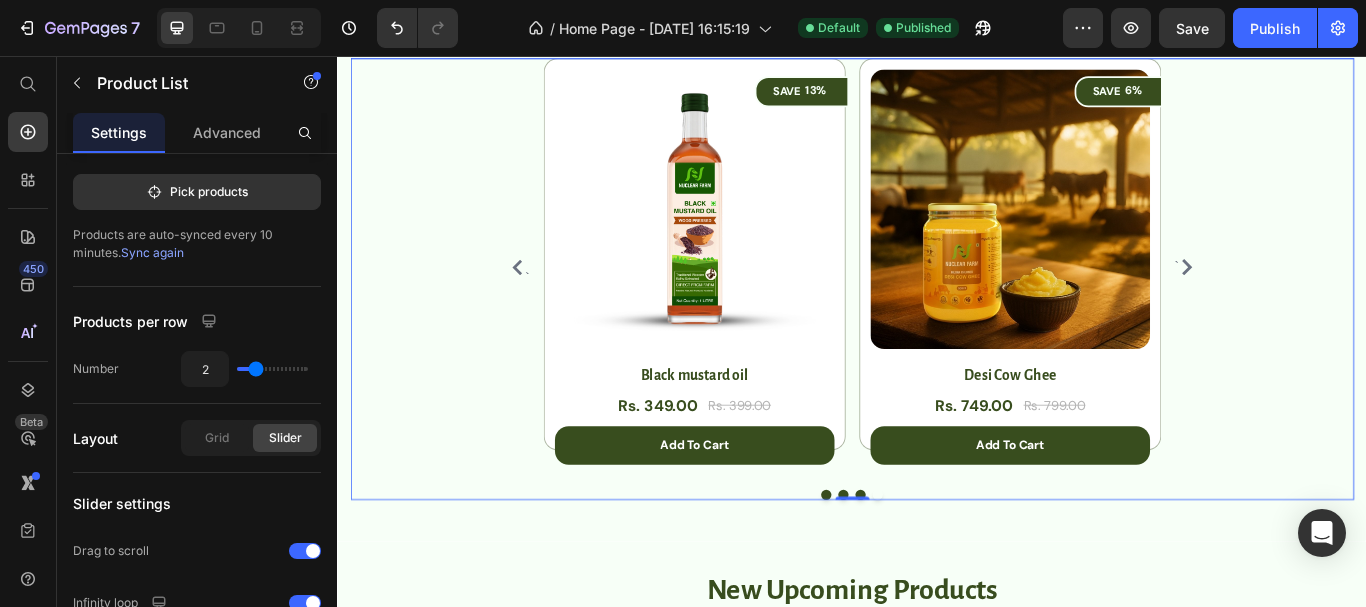 click 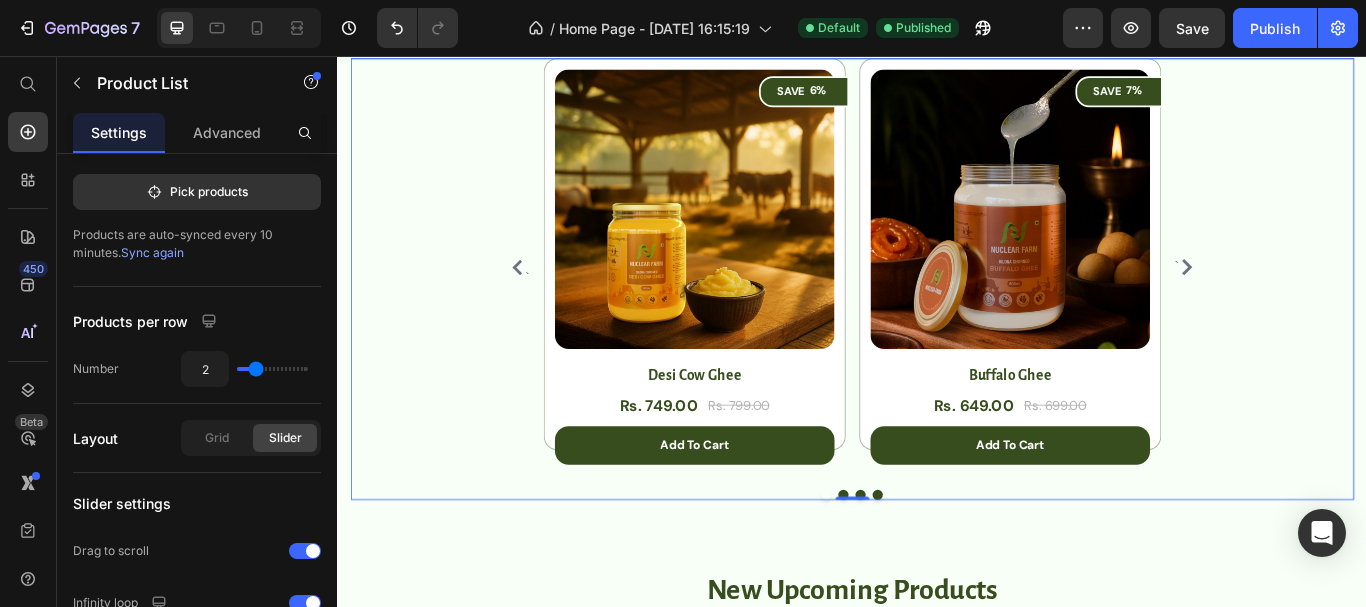 click 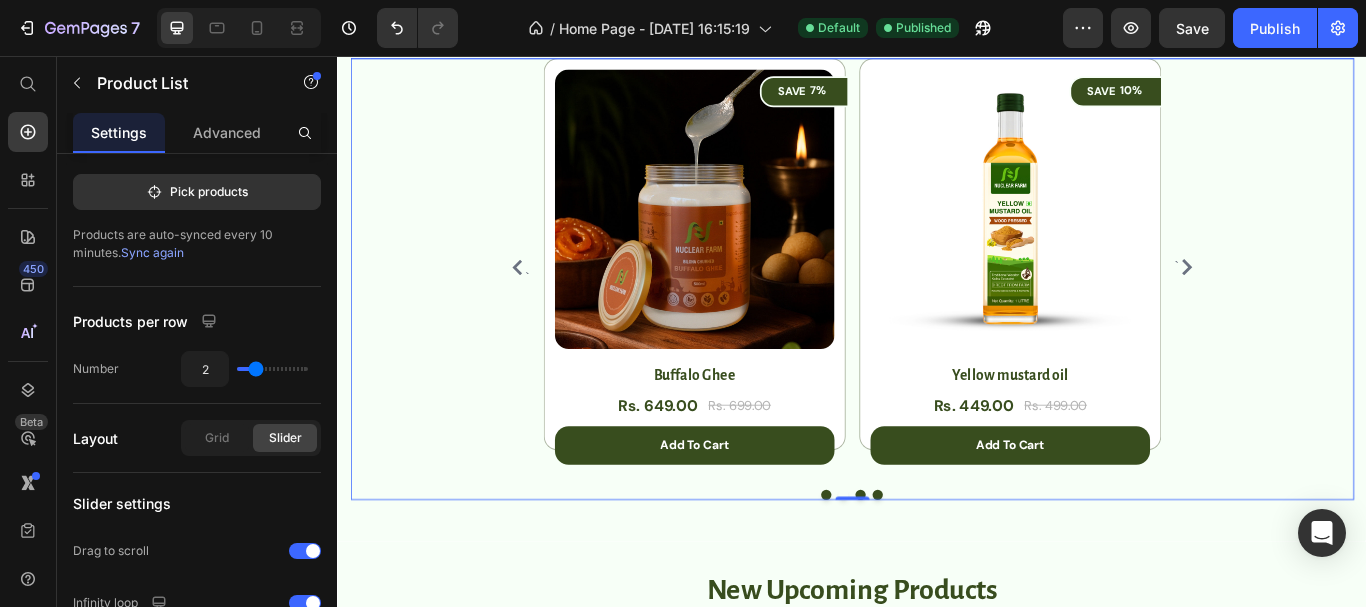 click on "(P) Images SAVE 6% (P) Tag Row Desi Cow Ghee (P) Title Rs. 749.00 (P) Price Rs. 799.00 (P) Price Row add to cart (P) Cart Button Row (P) Images SAVE 7% (P) Tag Row Buffalo Ghee (P) Title Rs. 649.00 (P) Price Rs. 699.00 (P) Price Row add to cart (P) Cart Button Row (P) Images SAVE 10% (P) Tag Row Yellow mustard oil (P) Title Rs. 449.00 (P) Price Rs. 499.00 (P) Price Row add to cart (P) Cart Button Row (P) Images SAVE 13% (P) Tag Row Black mustard oil (P) Title Rs. 349.00 (P) Price Rs. 399.00 (P) Price Row add to cart (P) Cart Button Row" at bounding box center (937, 302) 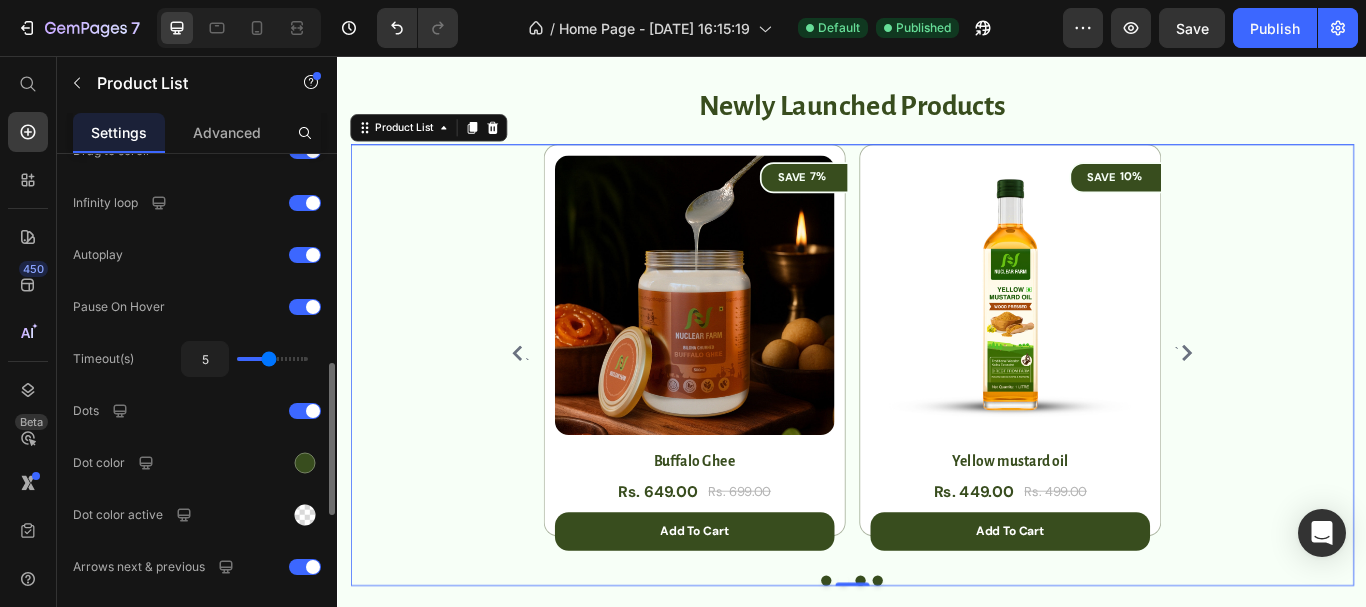 scroll, scrollTop: 800, scrollLeft: 0, axis: vertical 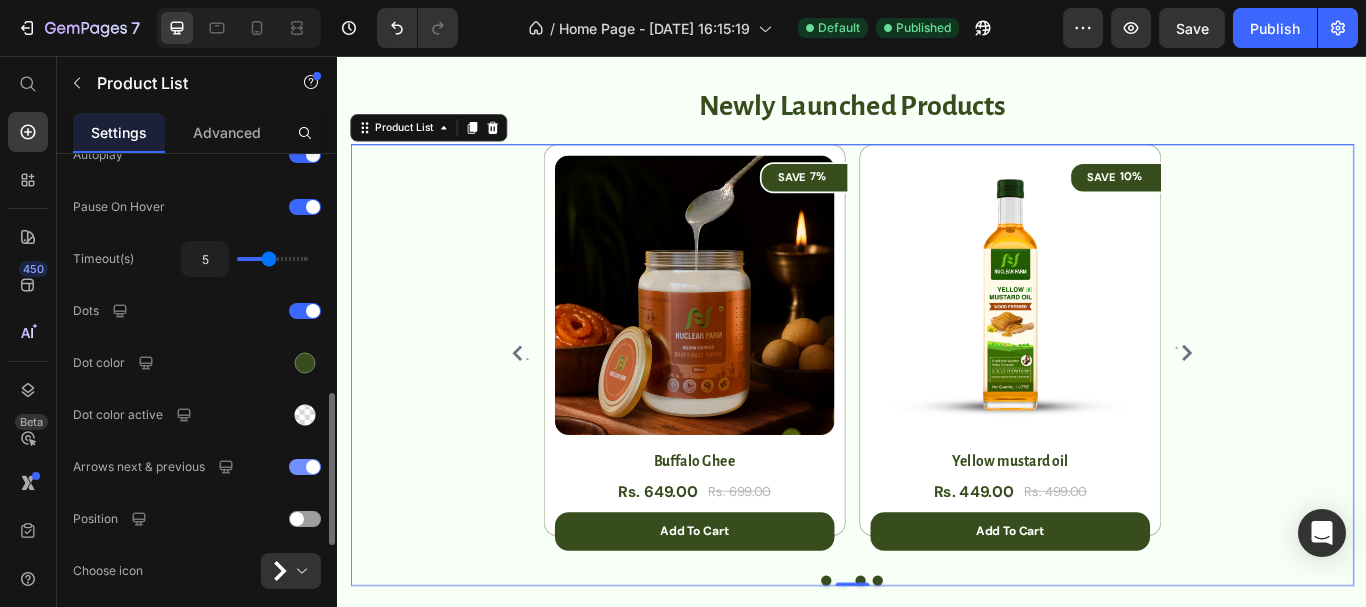 click at bounding box center [305, 467] 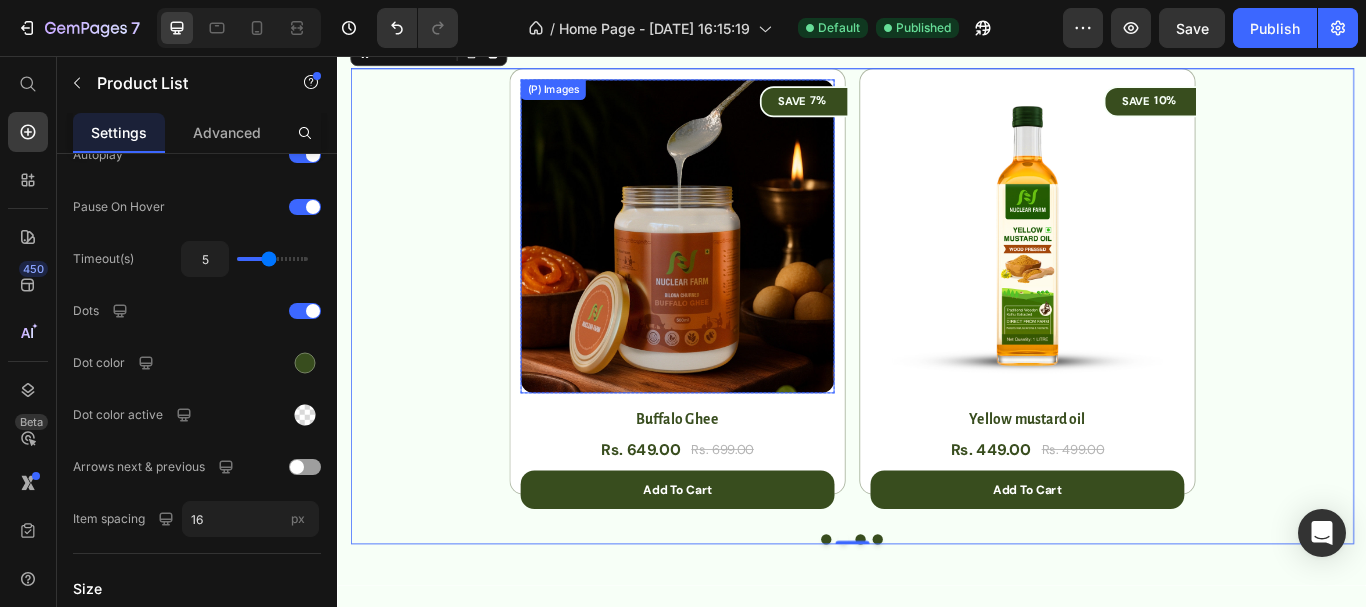 scroll, scrollTop: 1300, scrollLeft: 0, axis: vertical 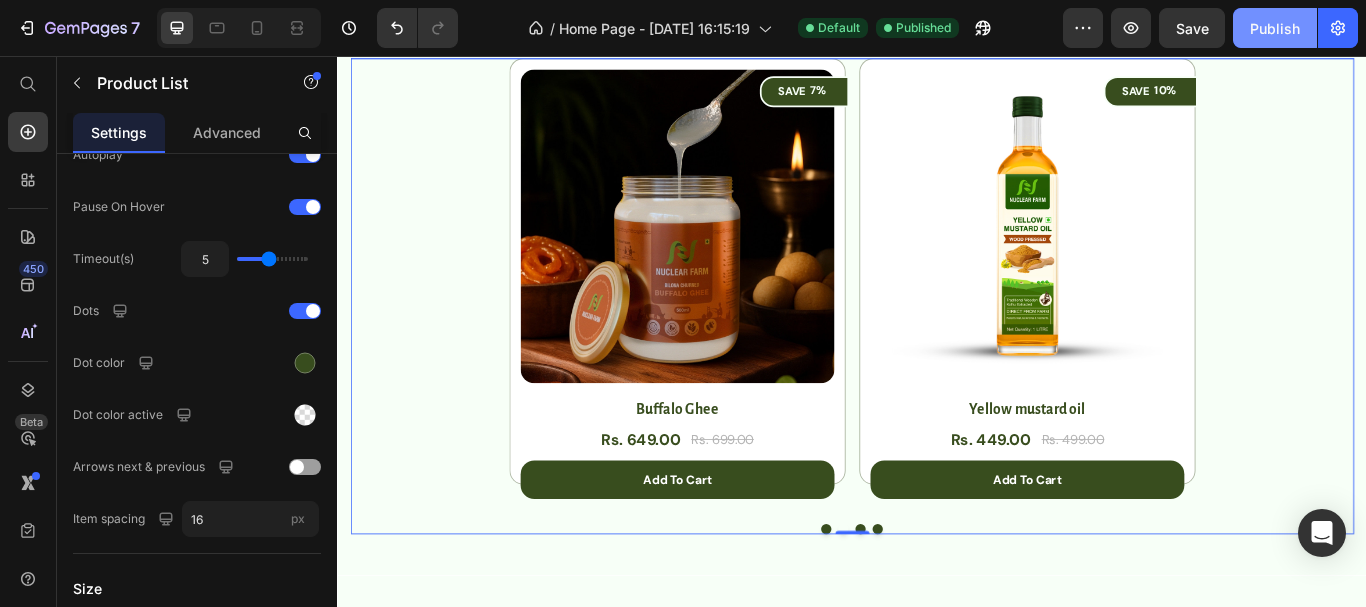 click on "Publish" at bounding box center (1275, 28) 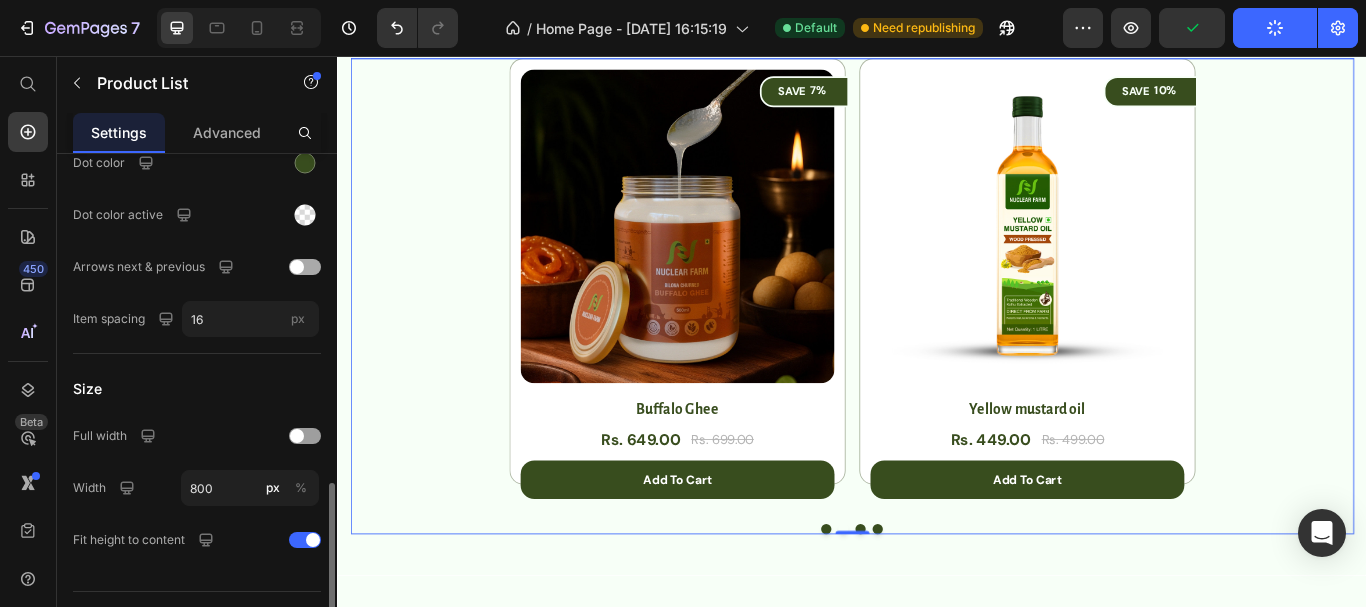scroll, scrollTop: 1042, scrollLeft: 0, axis: vertical 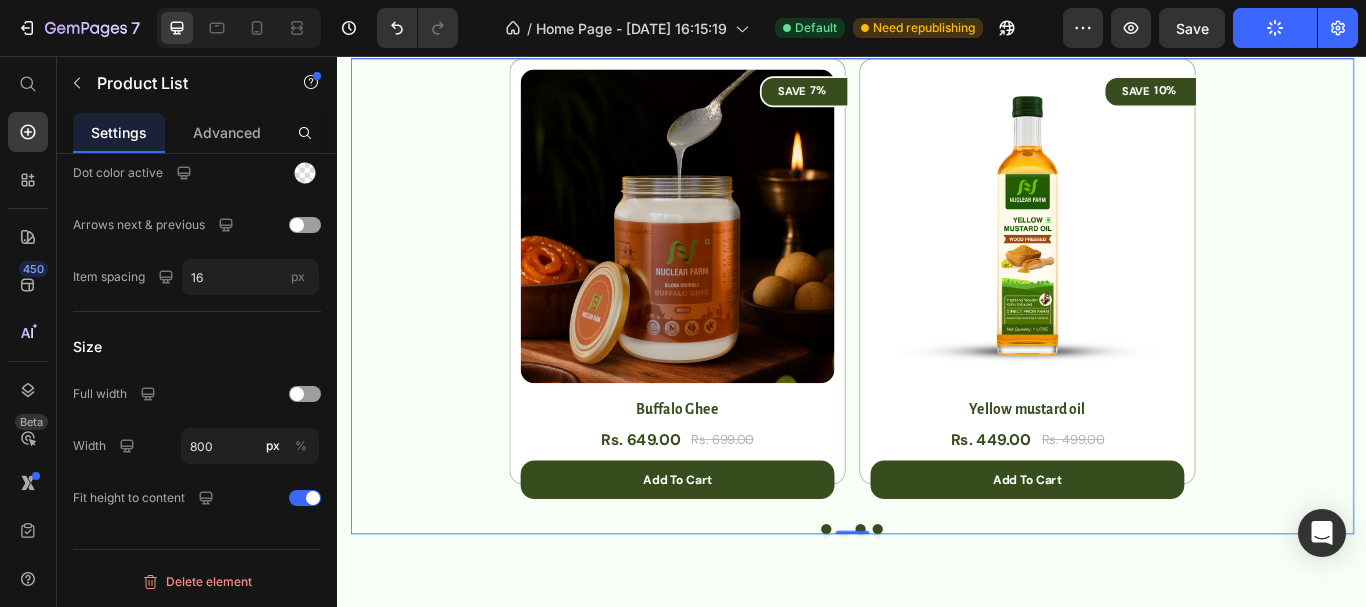 click at bounding box center (947, 608) 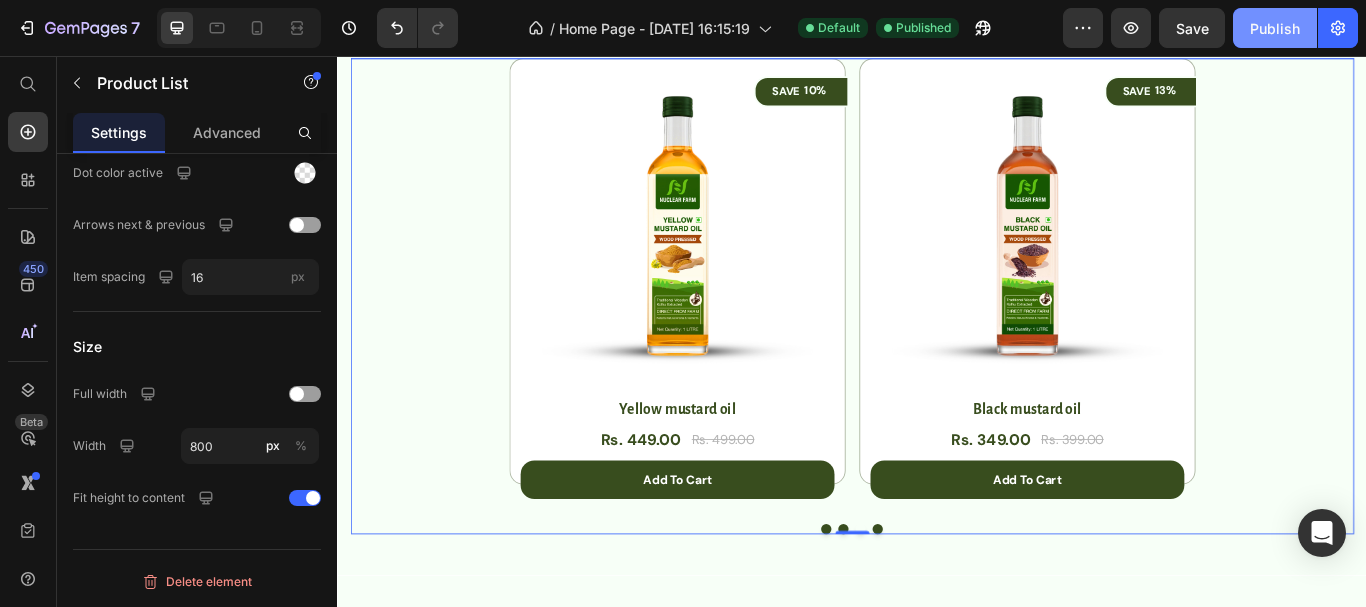 click on "Publish" 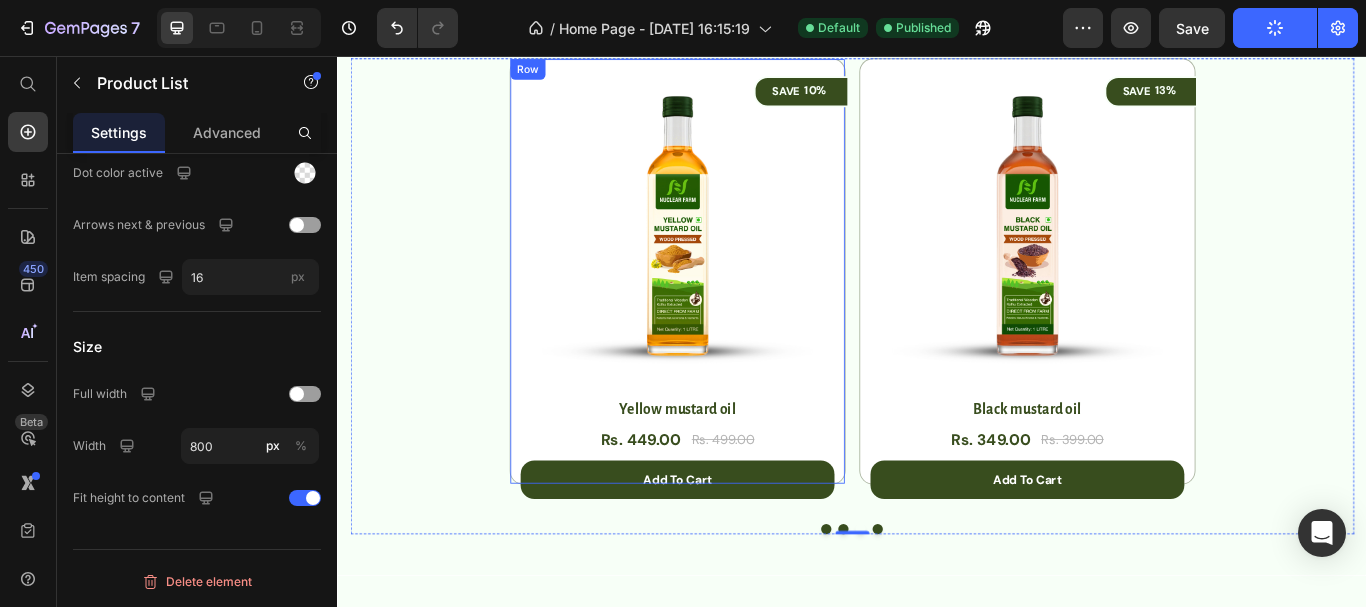 click on "(P) Images SAVE 10% (P) Tag Row Yellow mustard oil (P) Title Rs. 449.00 (P) Price Rs. 499.00 (P) Price Row add to cart (P) Cart Button Row" at bounding box center (733, 307) 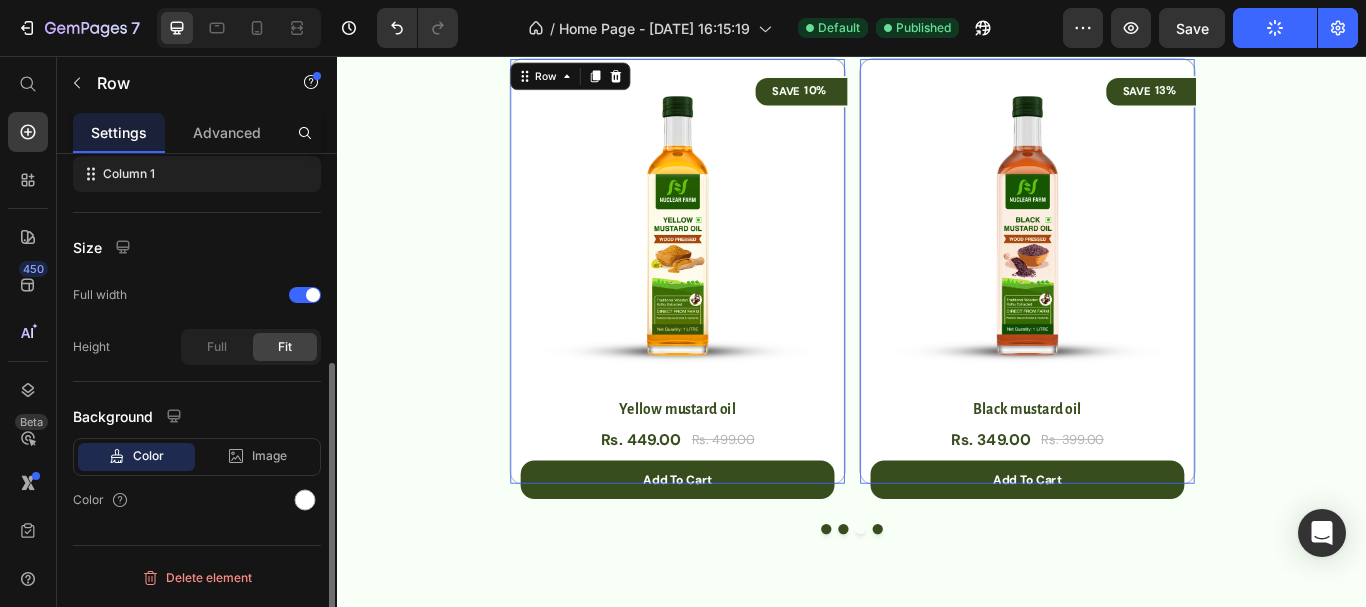 scroll, scrollTop: 0, scrollLeft: 0, axis: both 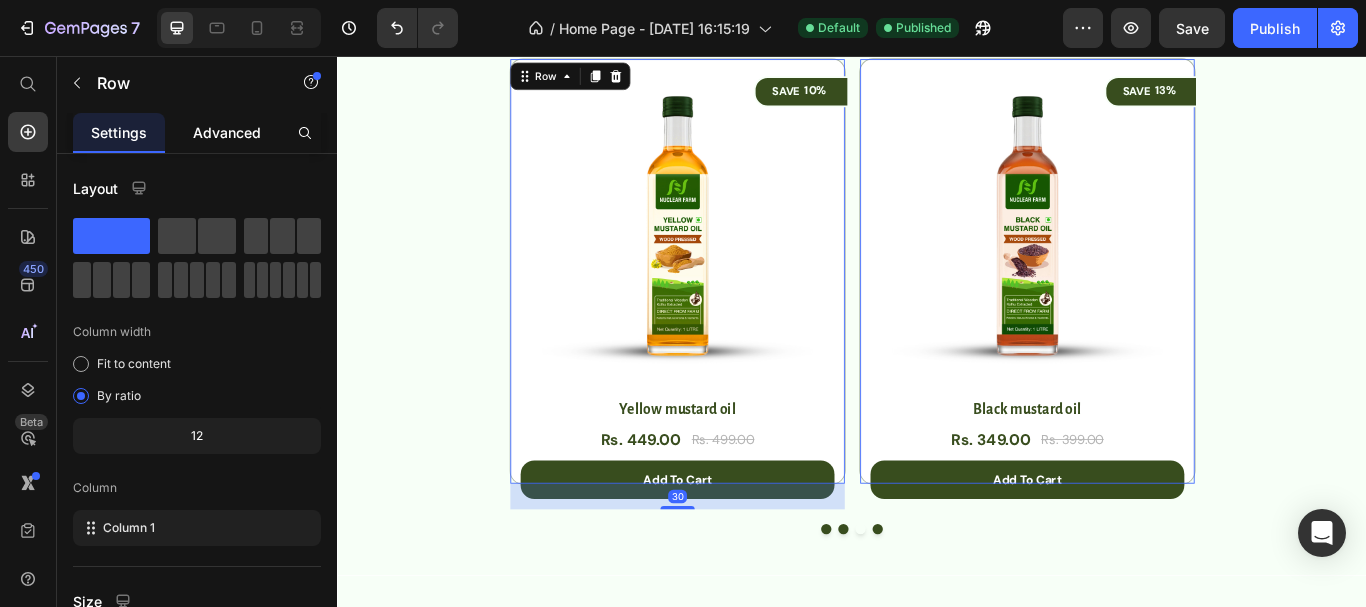 click on "Advanced" at bounding box center [227, 132] 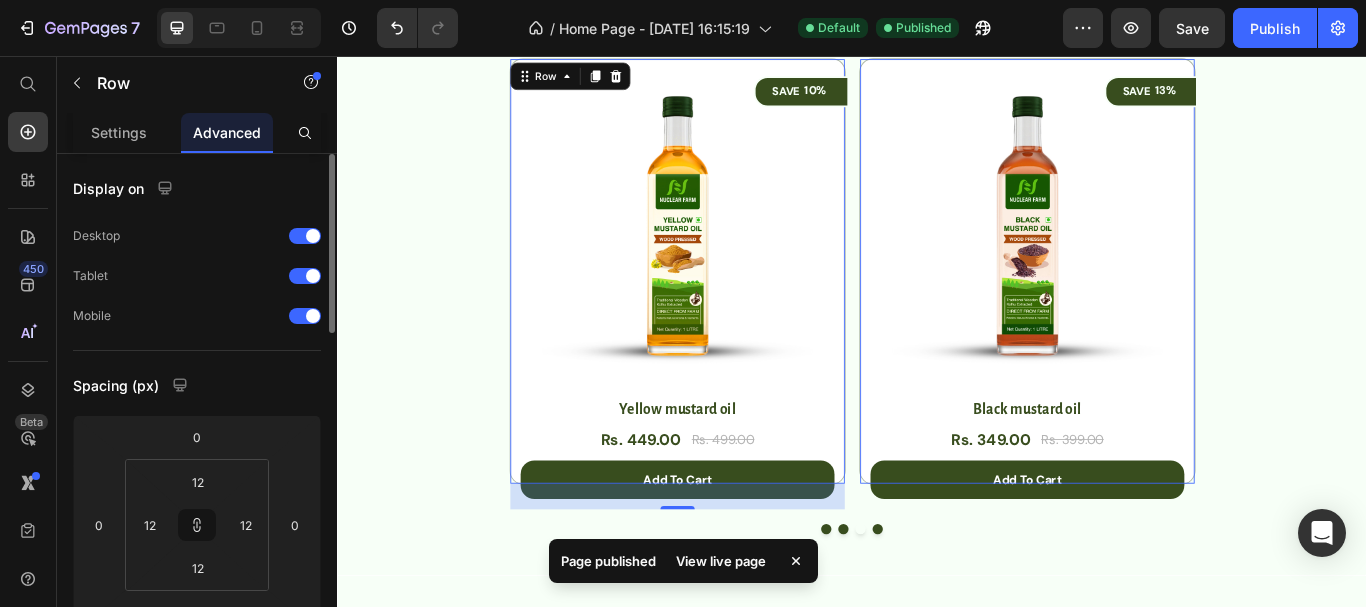 scroll, scrollTop: 100, scrollLeft: 0, axis: vertical 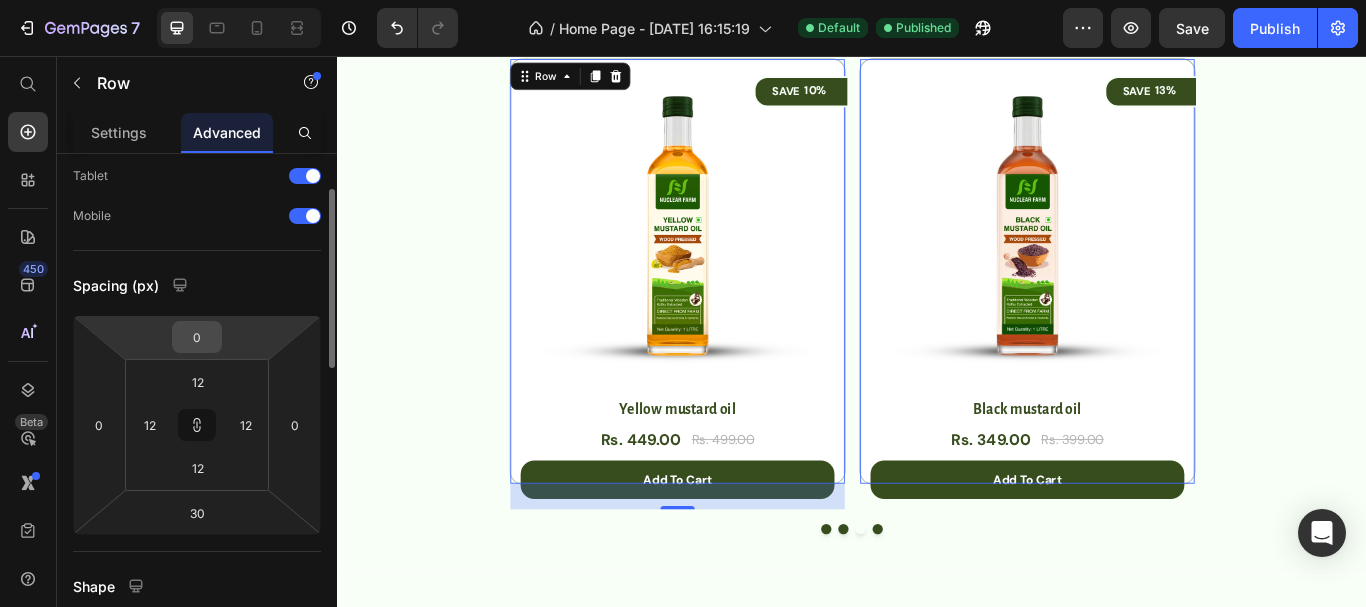click on "0" at bounding box center [197, 337] 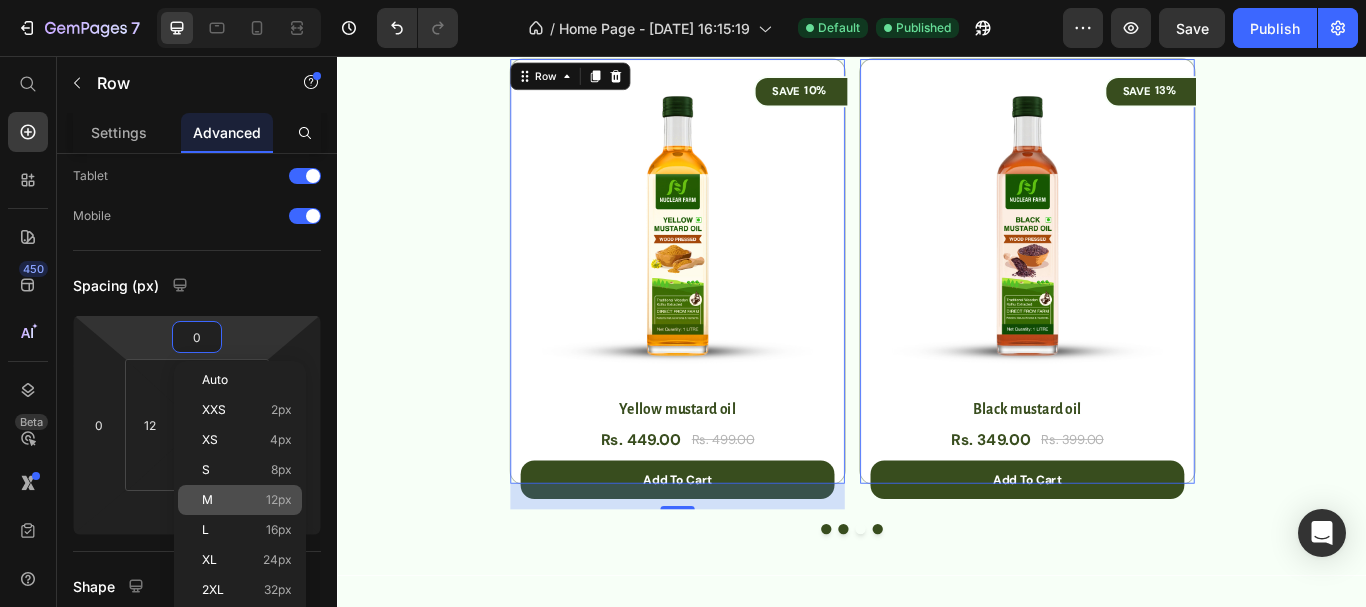 click on "M 12px" at bounding box center [247, 500] 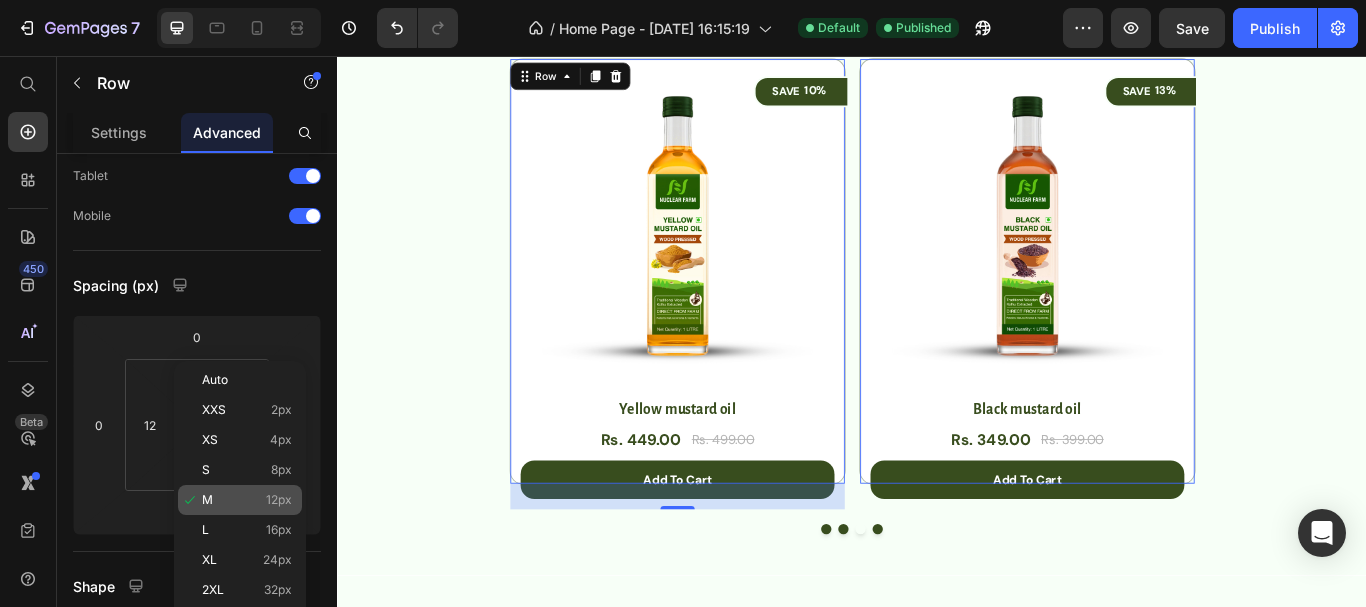 type on "12" 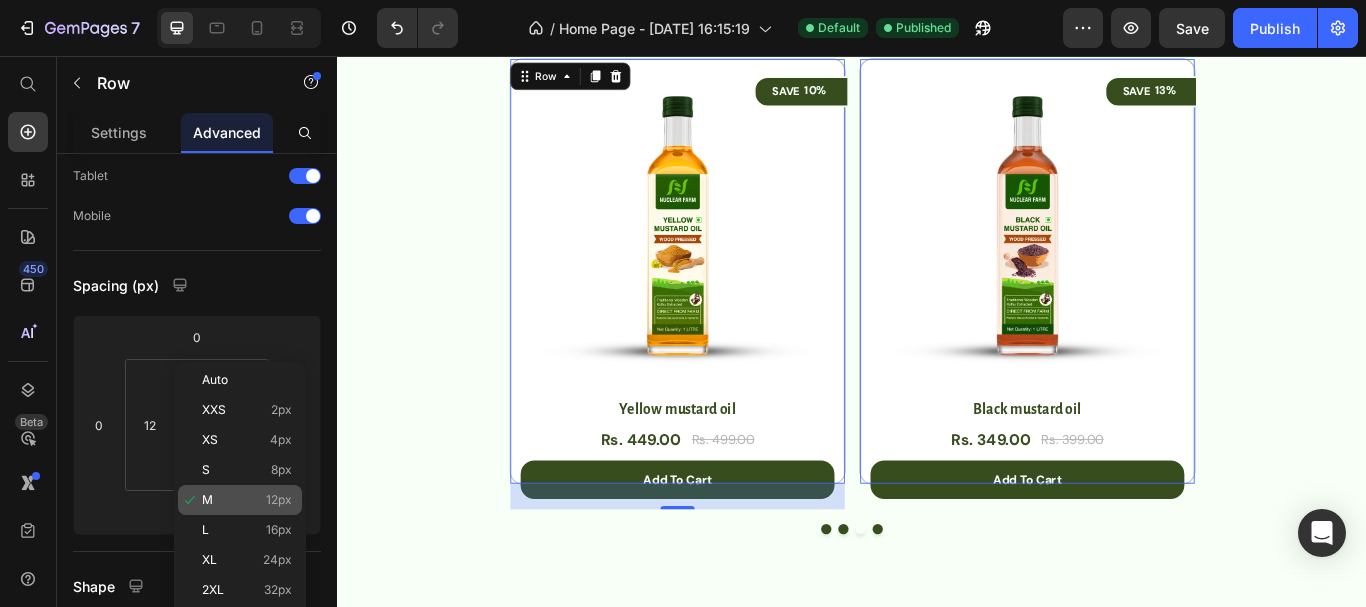 type on "12" 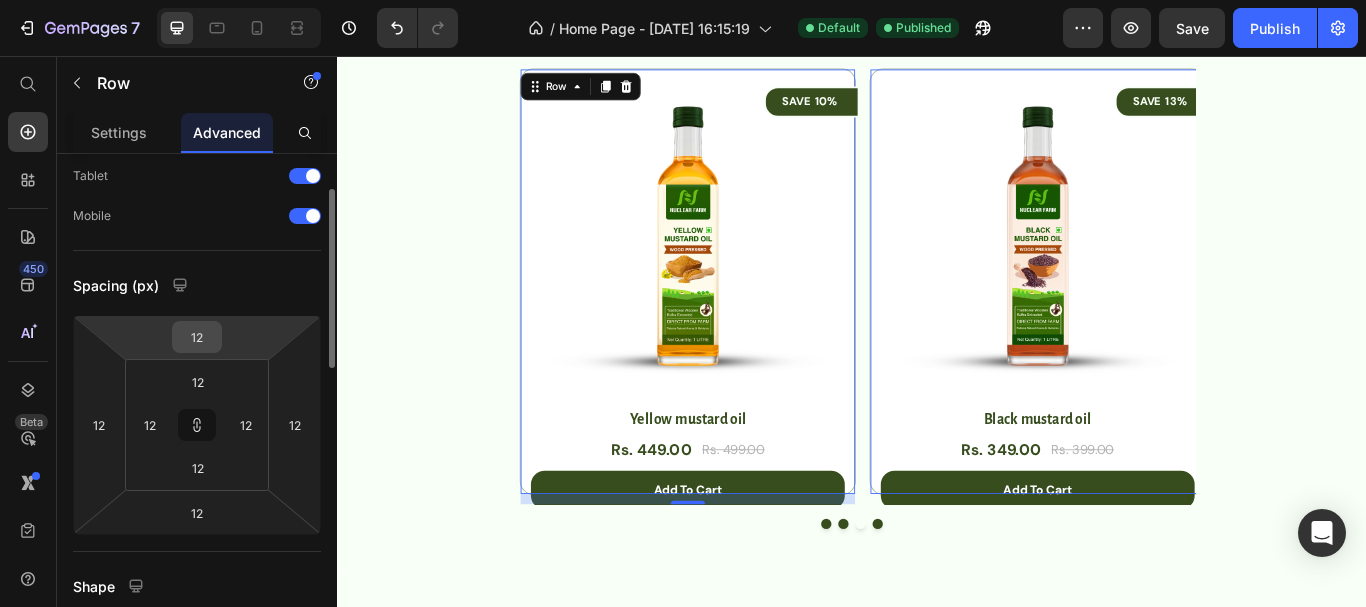 click on "12" at bounding box center [197, 337] 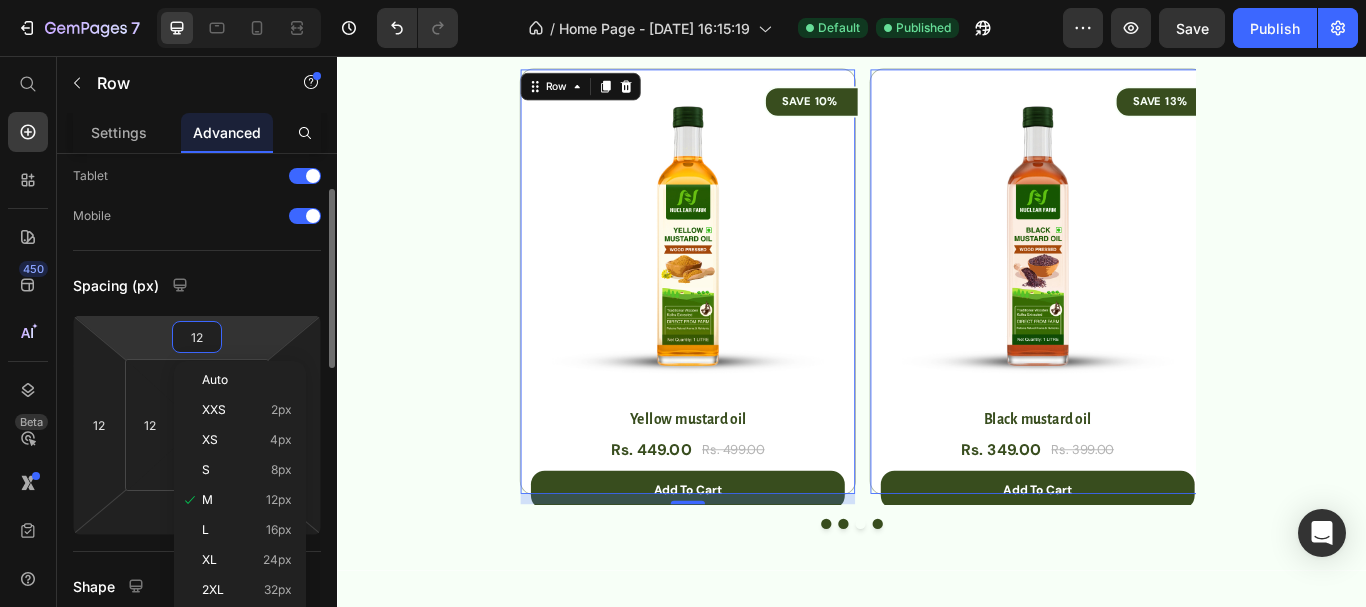 type on "0" 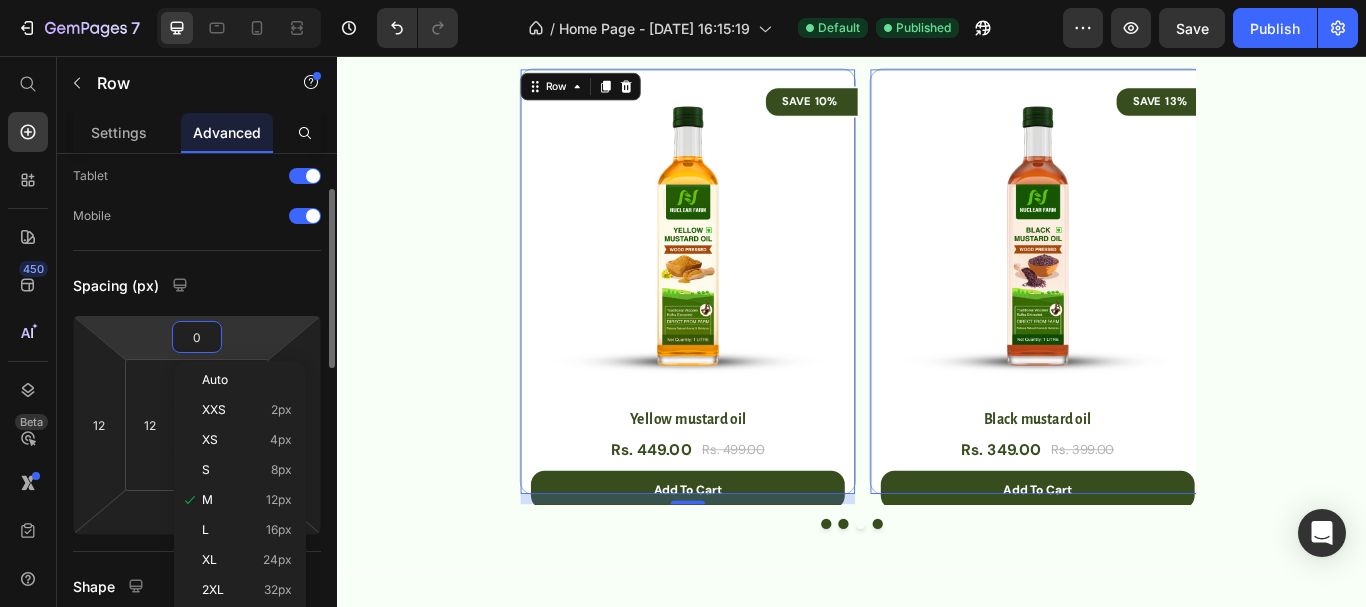 type on "0" 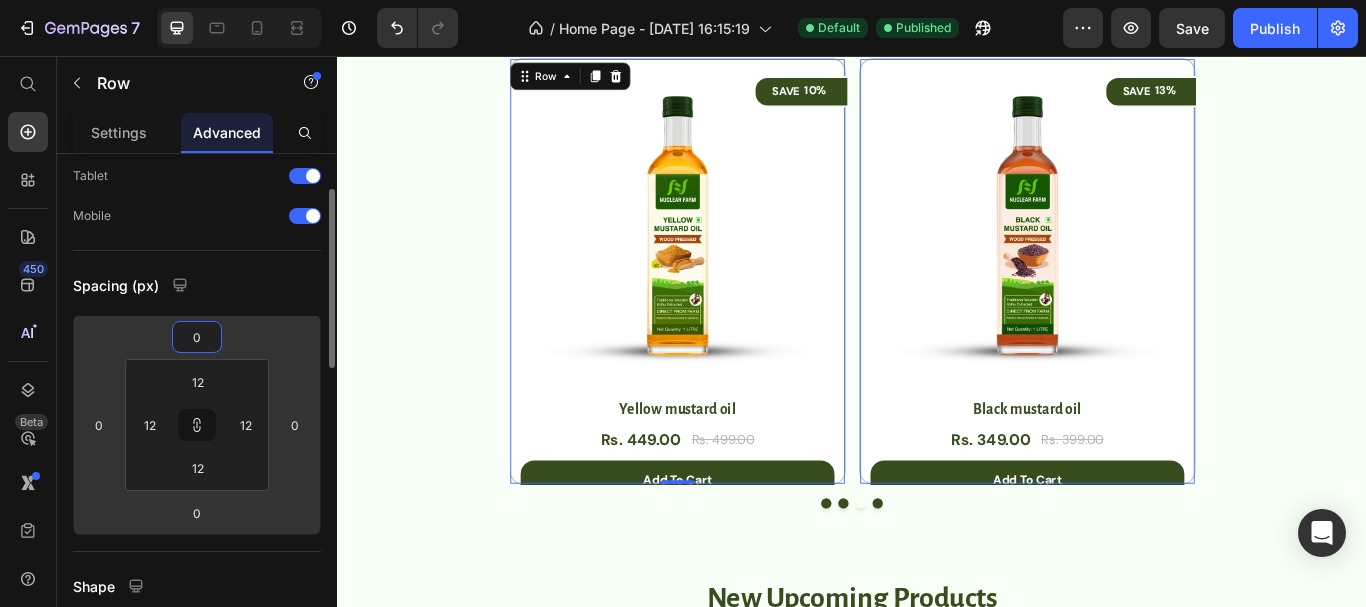 type on "0" 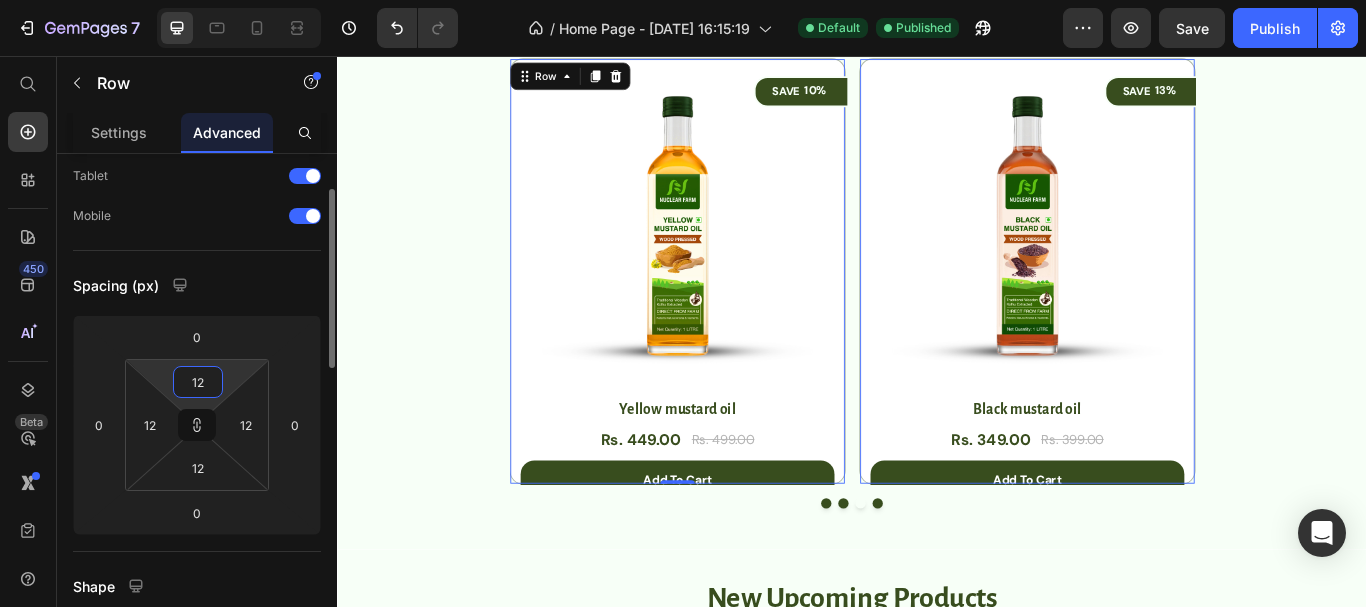 click on "12" at bounding box center (198, 382) 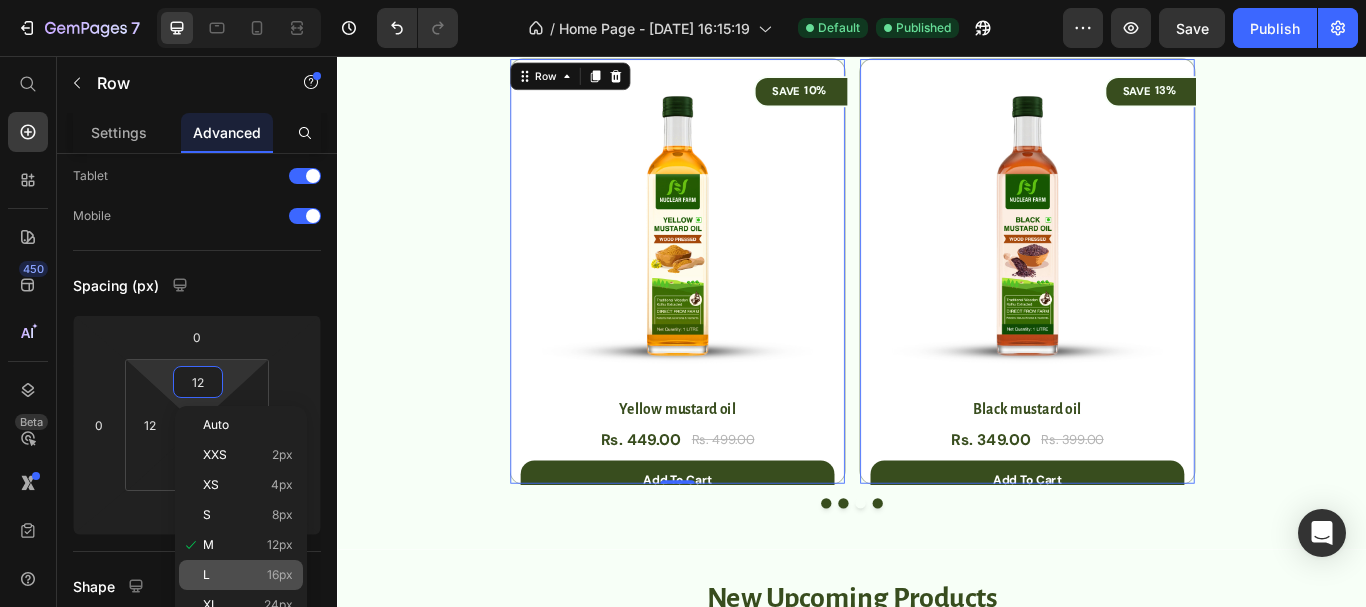 click on "L" at bounding box center (206, 575) 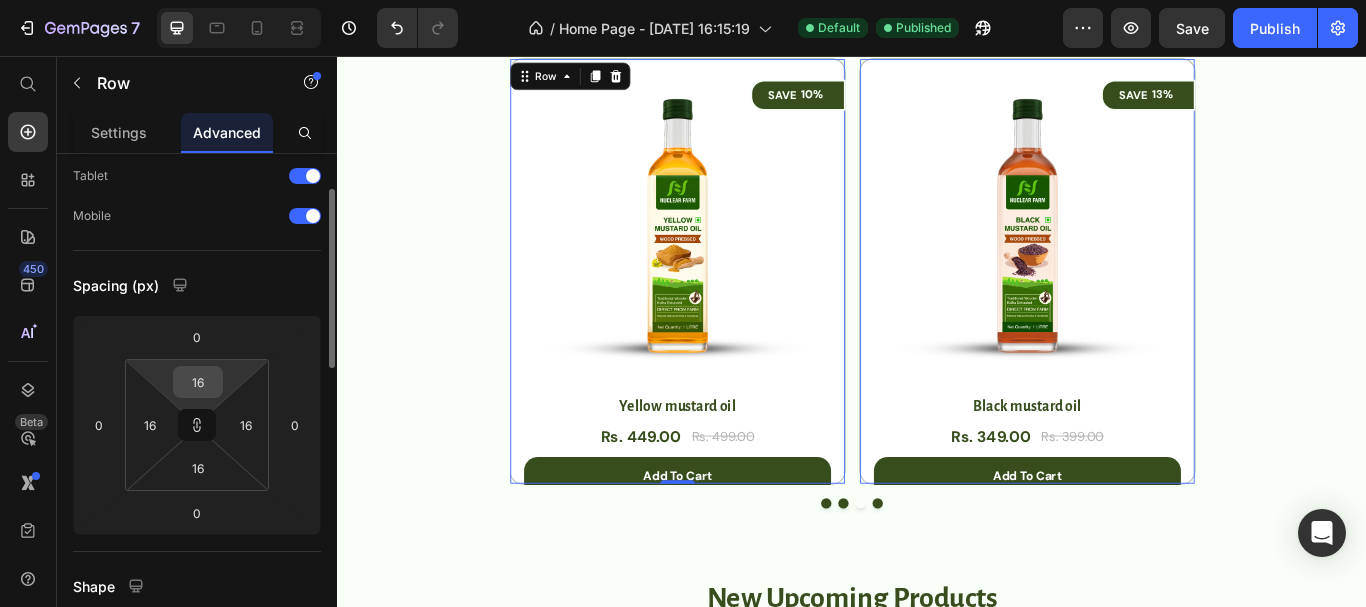 click on "16" at bounding box center [198, 382] 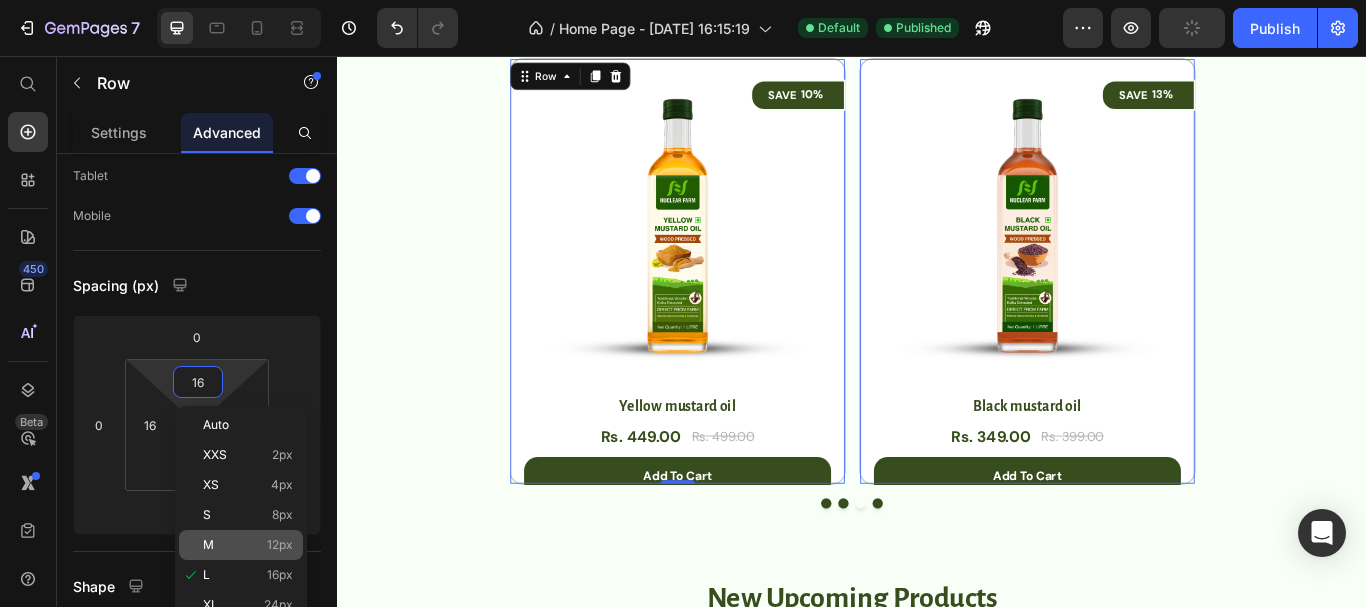 click on "M" at bounding box center [208, 545] 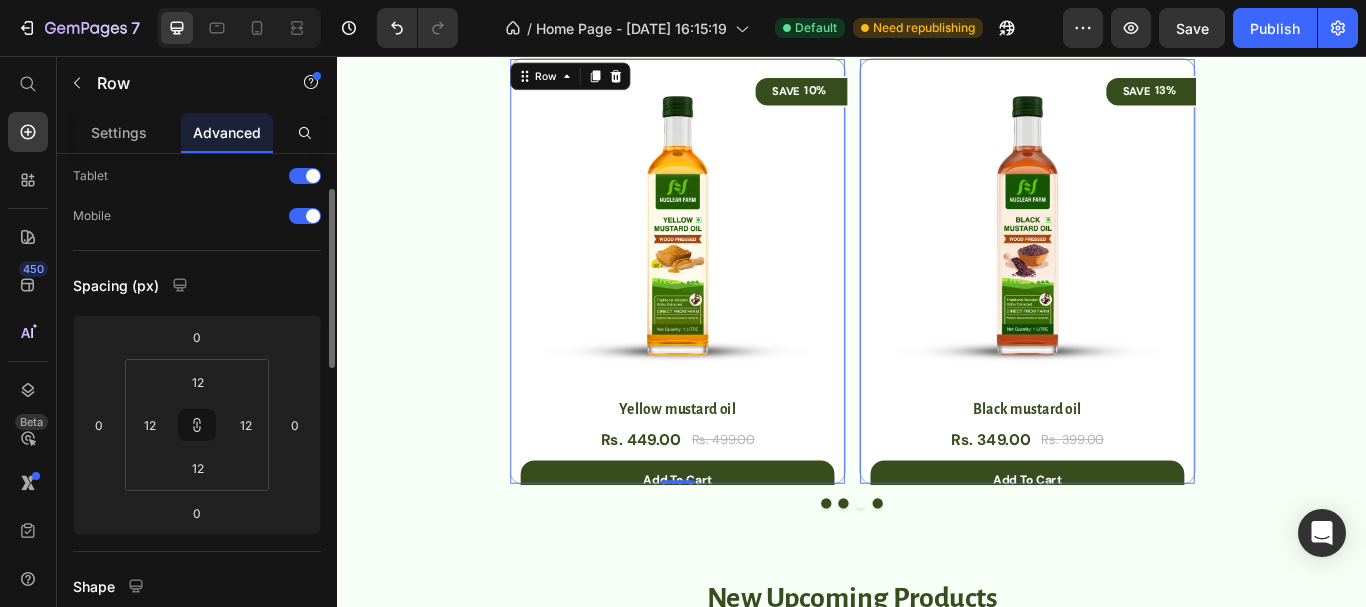click on "Spacing (px)" at bounding box center (197, 285) 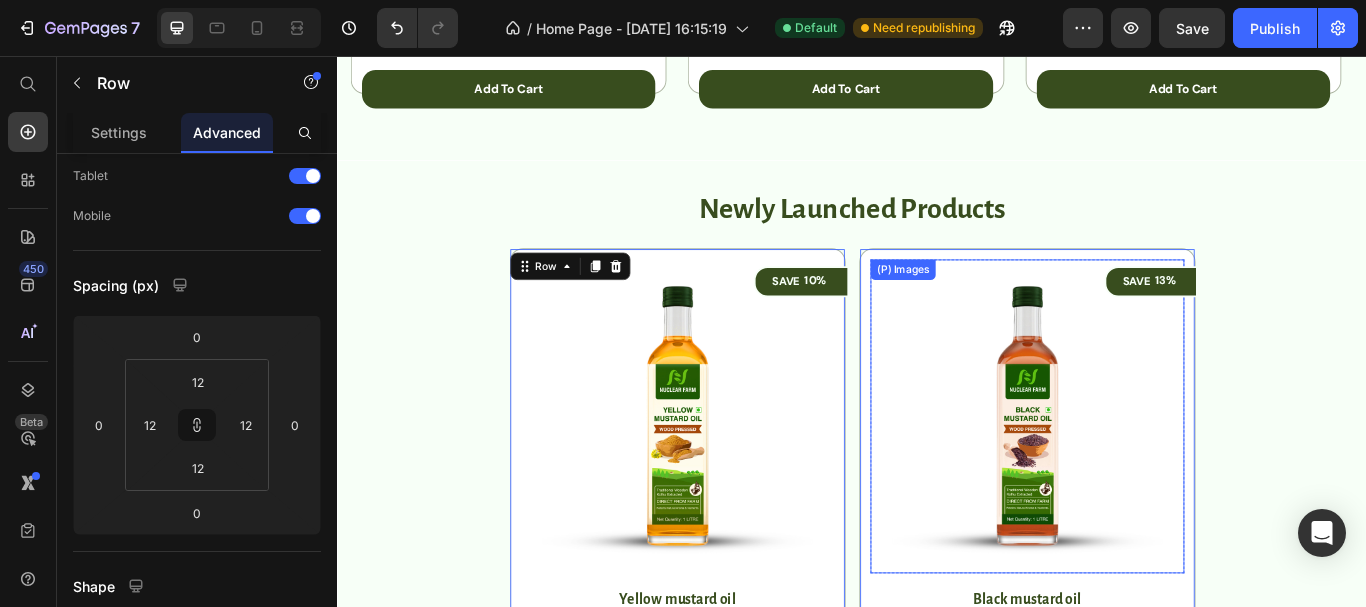 scroll, scrollTop: 1000, scrollLeft: 0, axis: vertical 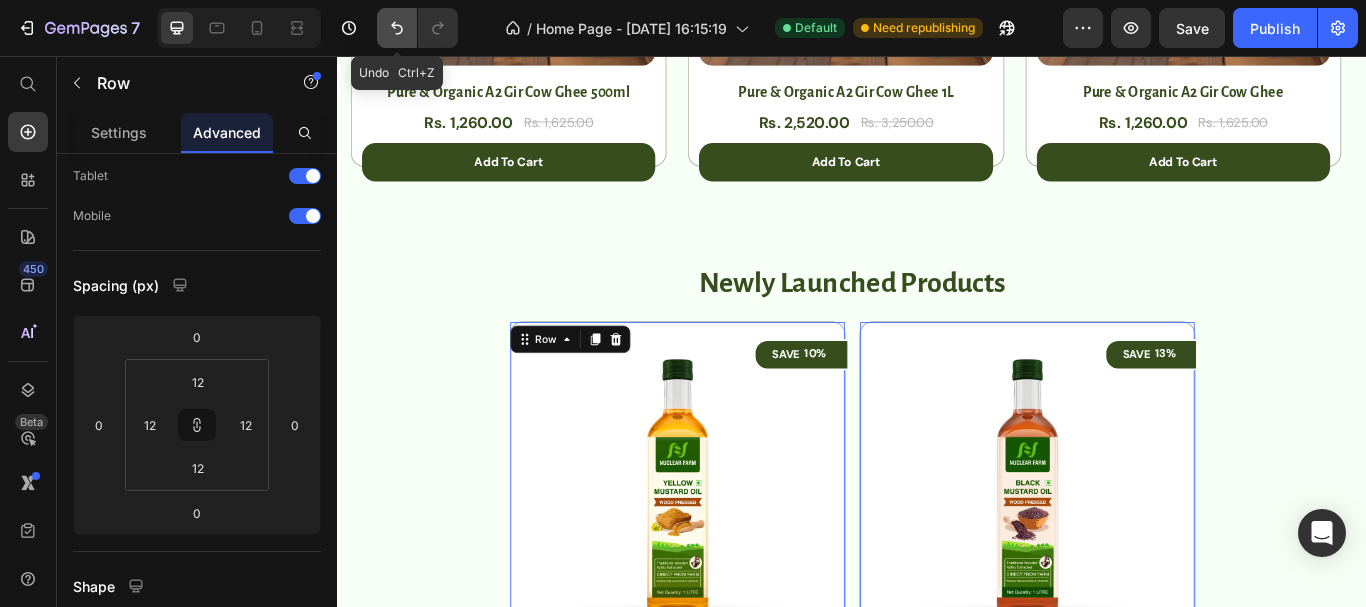 click 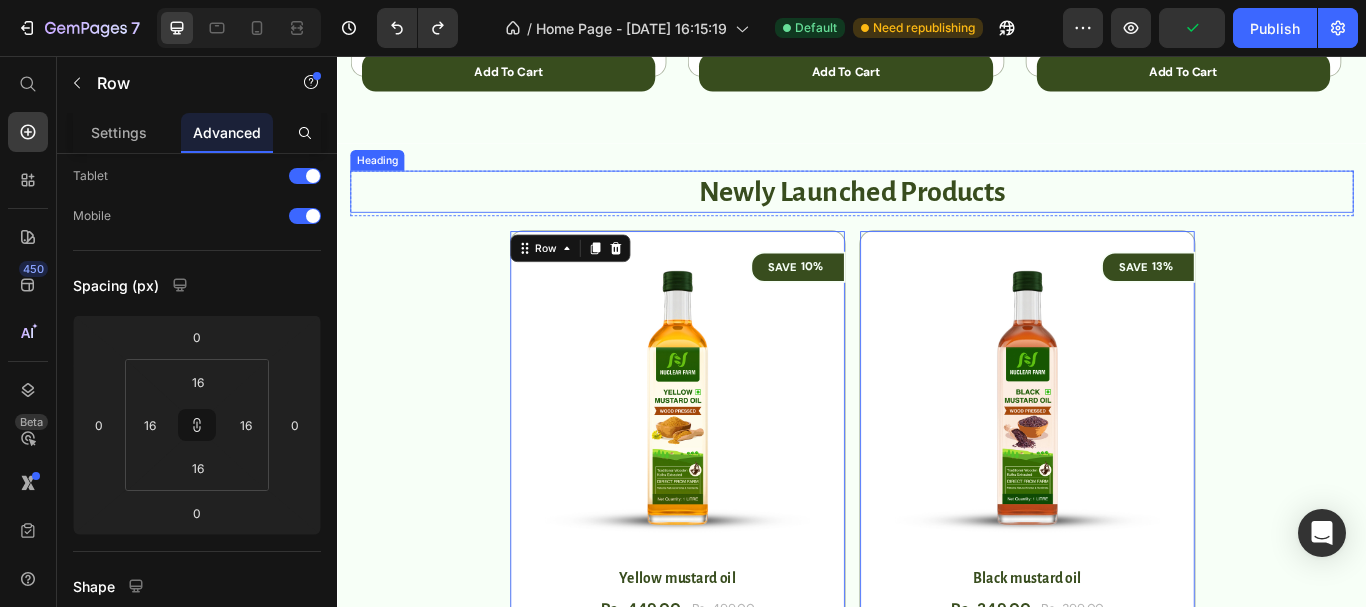 scroll, scrollTop: 1300, scrollLeft: 0, axis: vertical 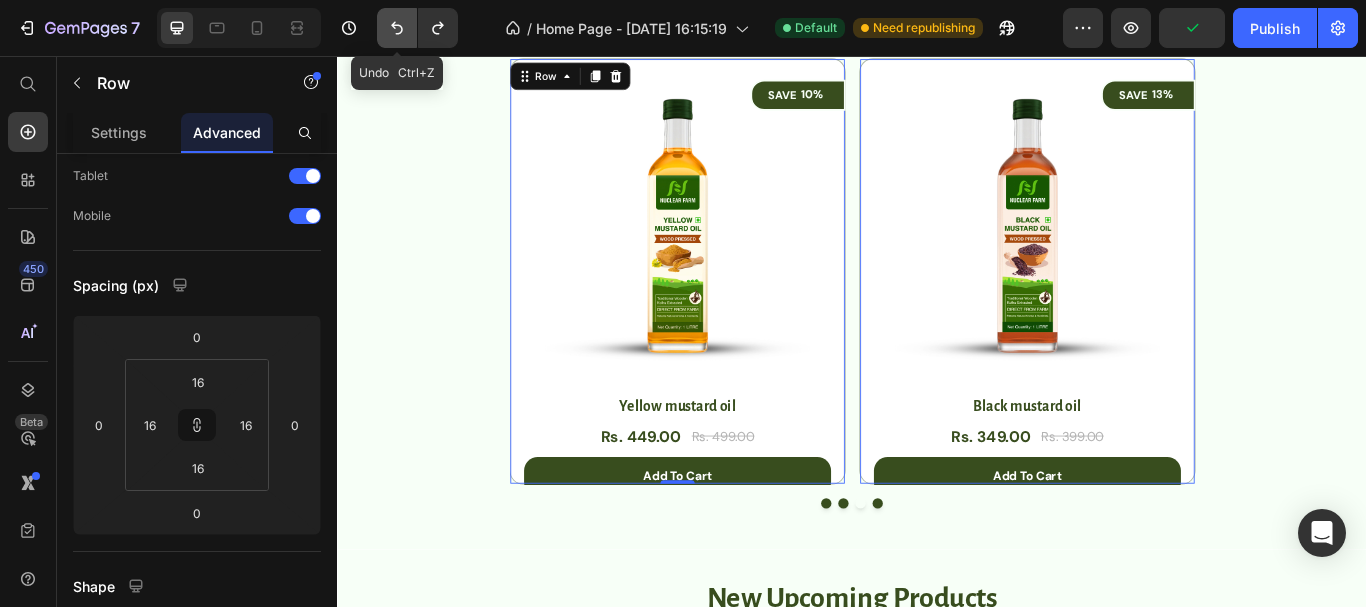 click 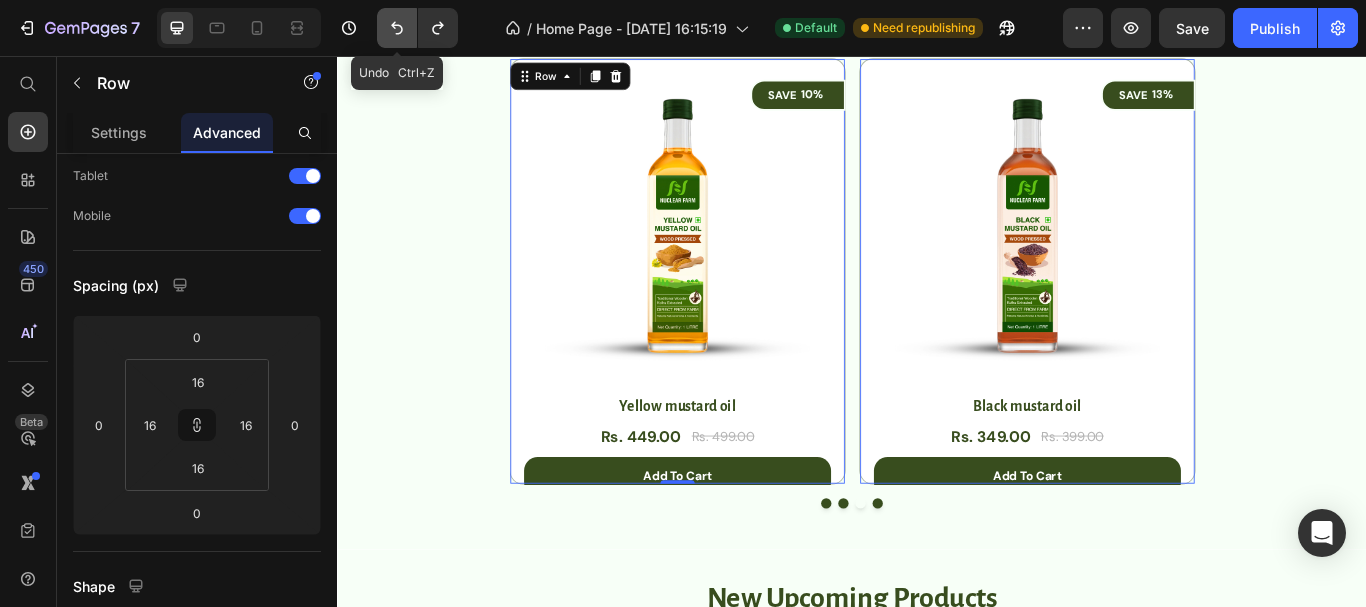 click 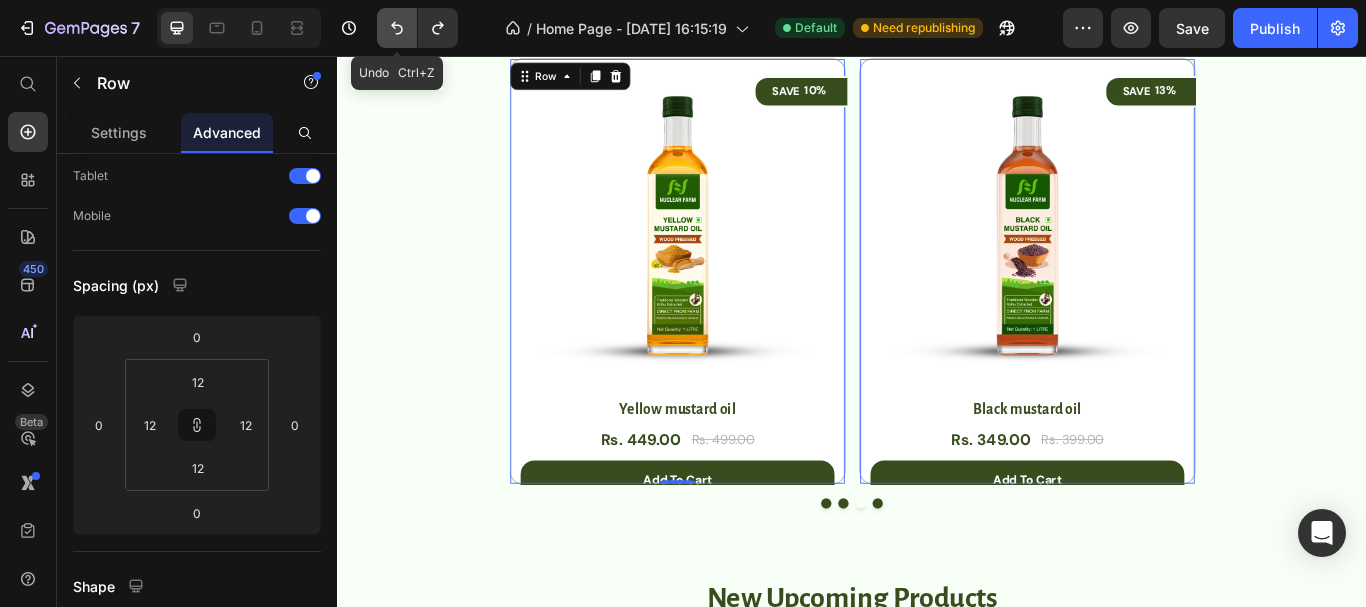 click 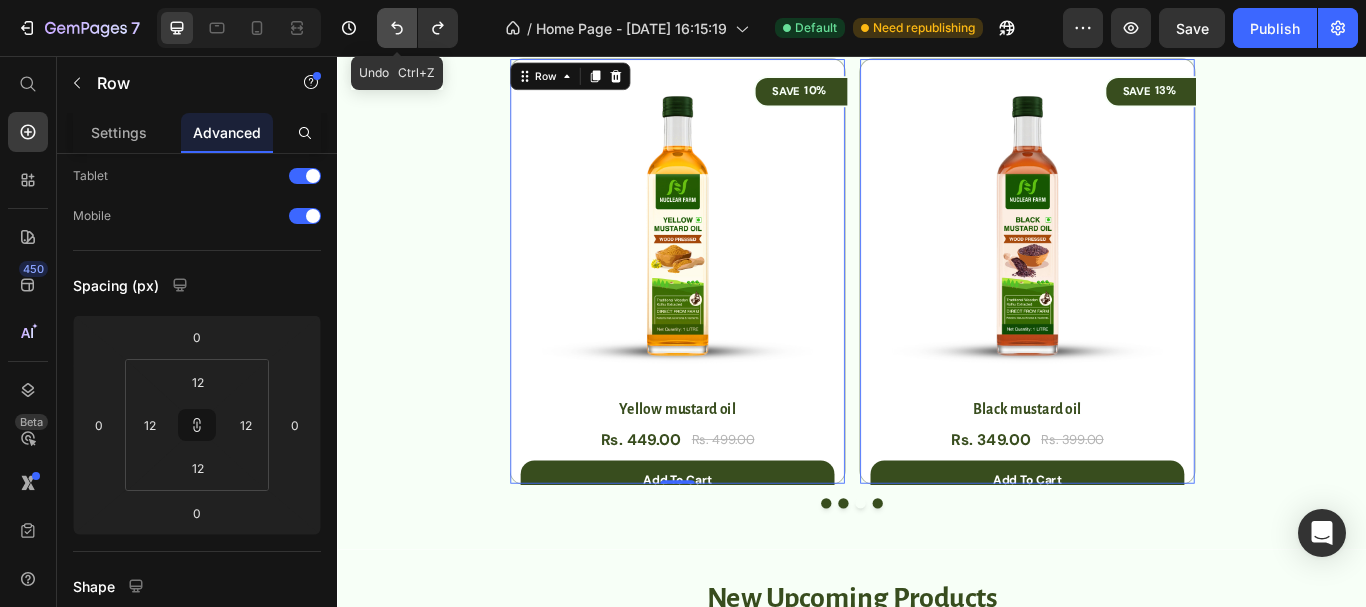 click 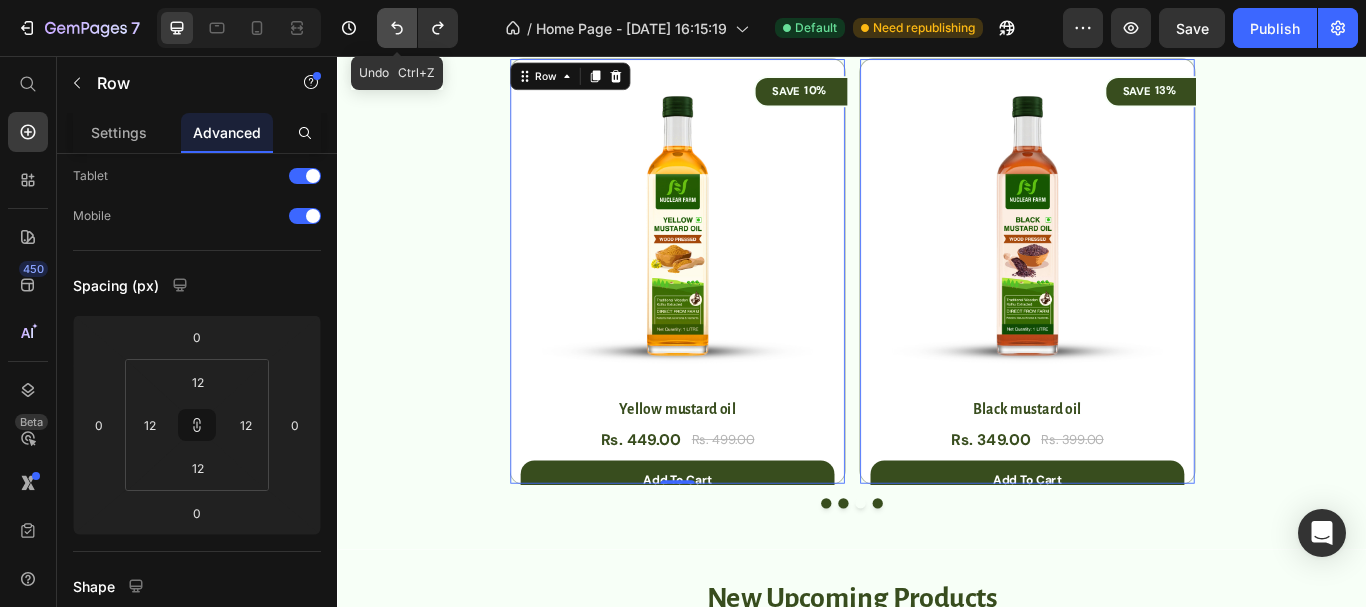 type on "12" 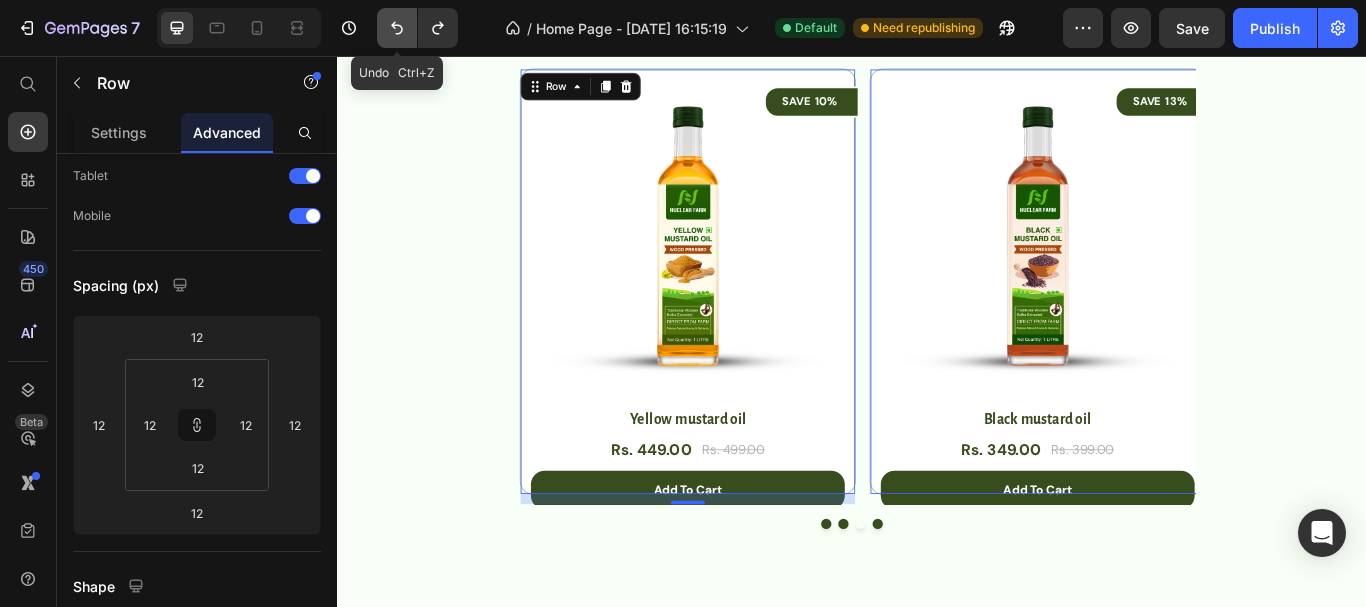 click 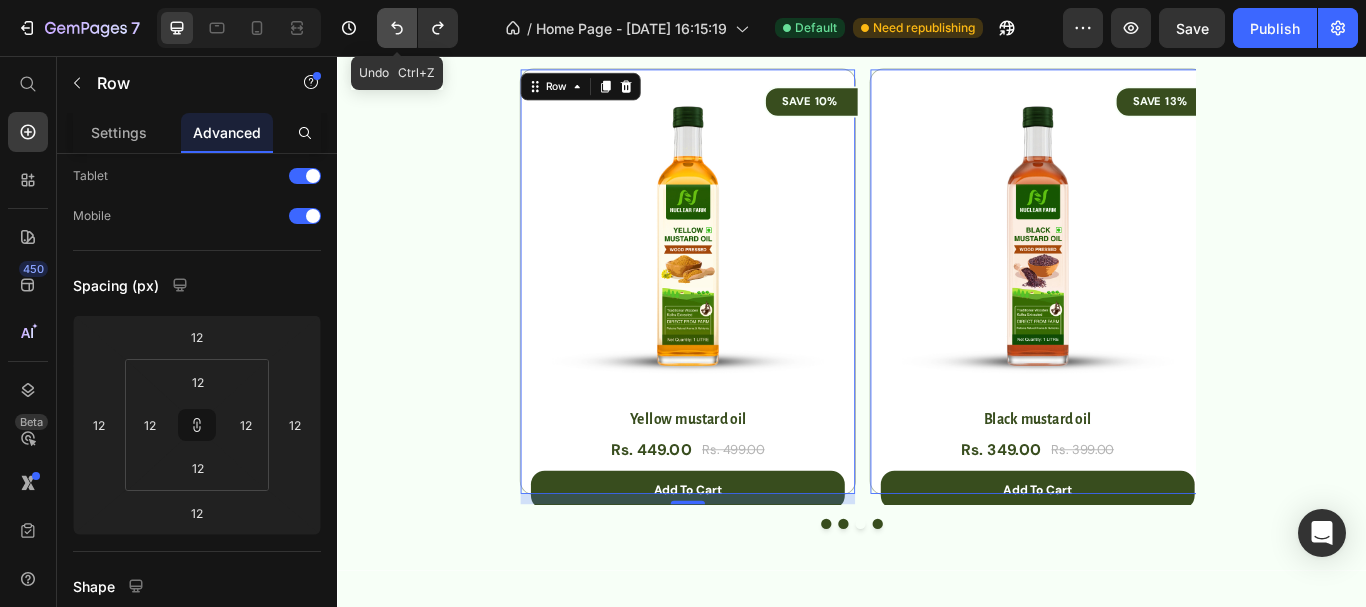 type on "0" 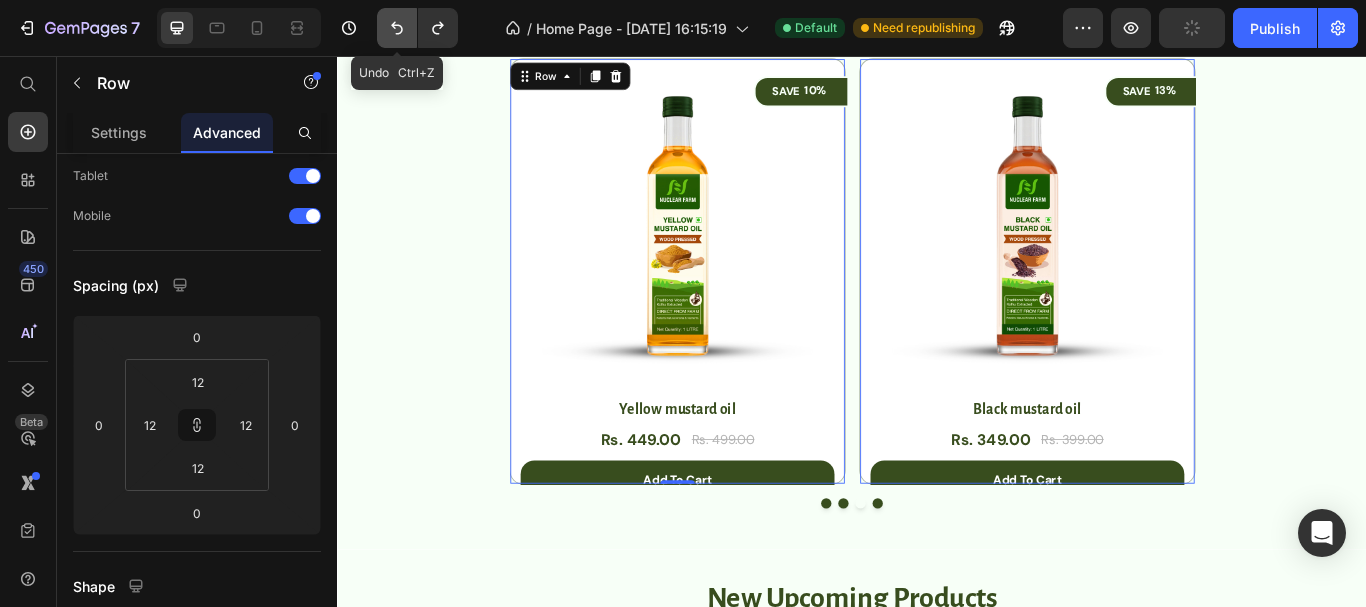 click 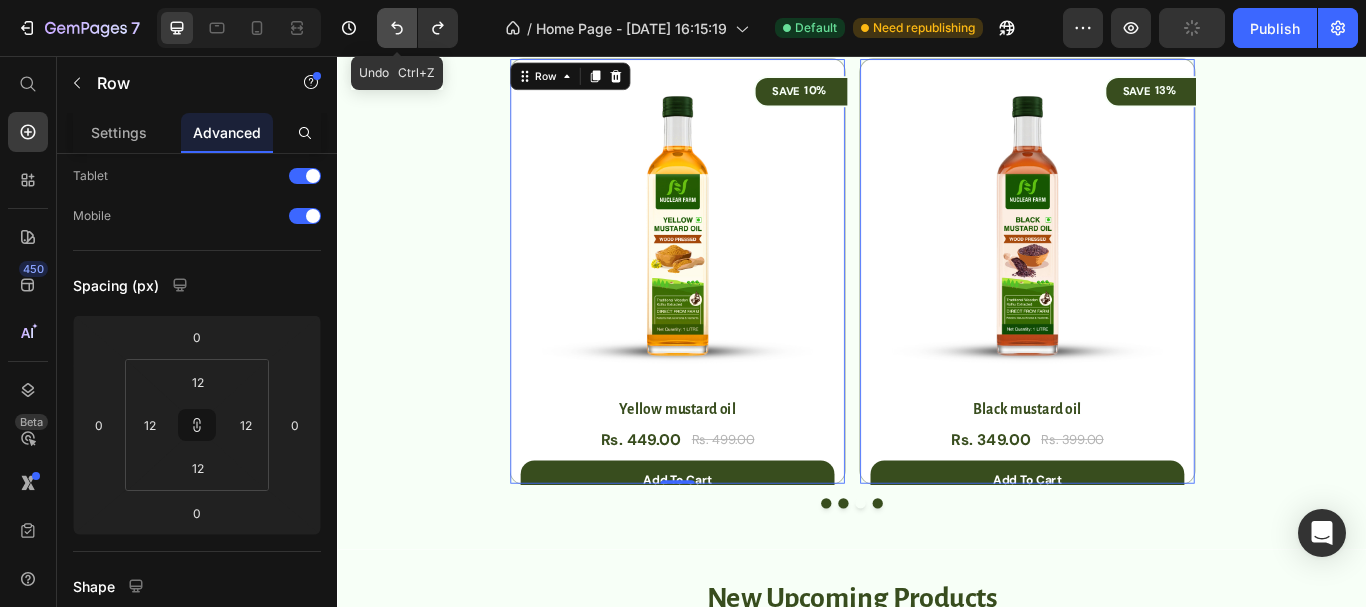 type on "30" 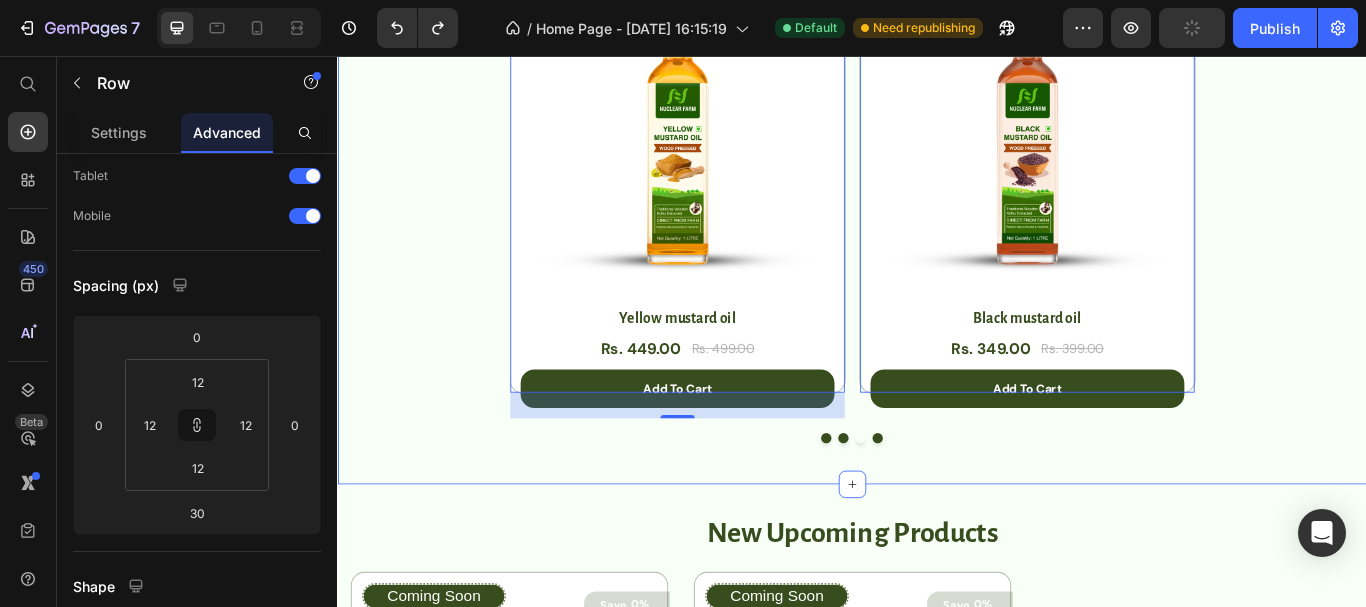 scroll, scrollTop: 1600, scrollLeft: 0, axis: vertical 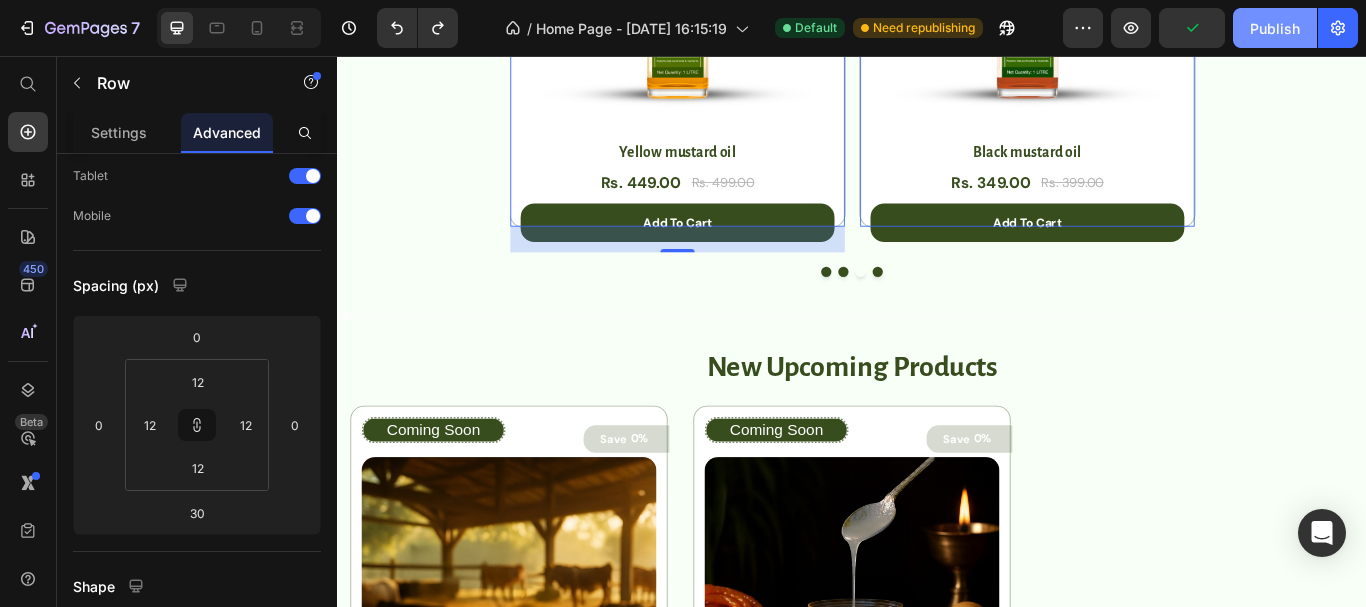 click on "Publish" at bounding box center [1275, 28] 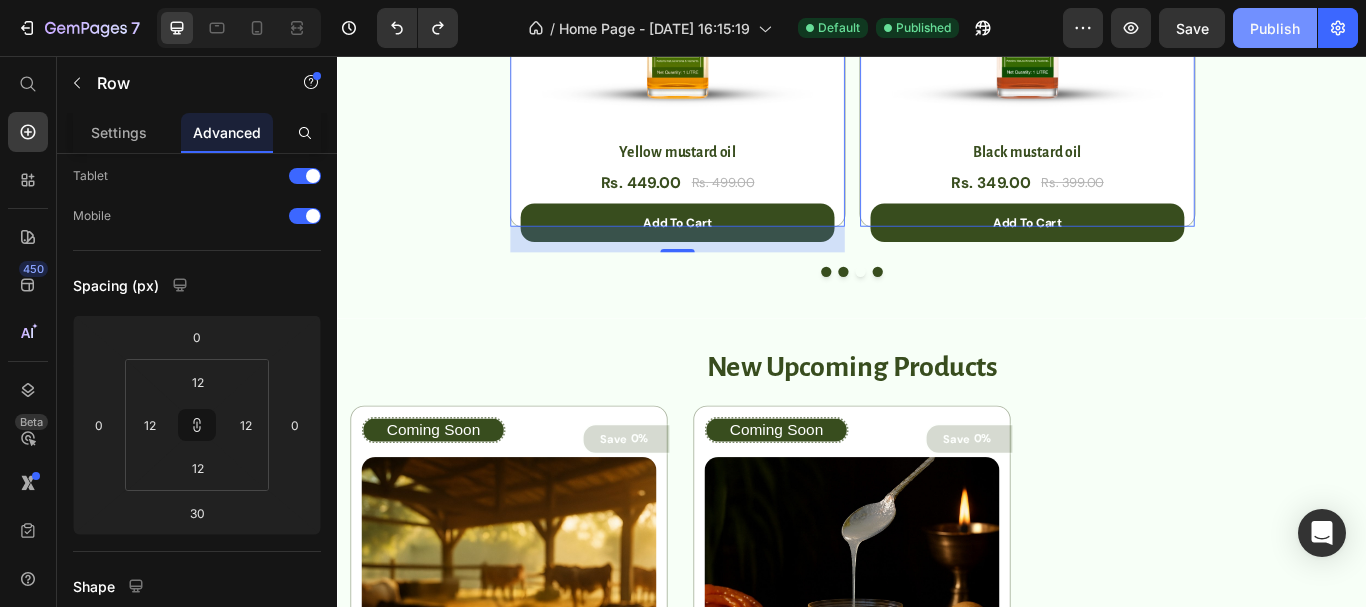 click on "Publish" at bounding box center (1275, 28) 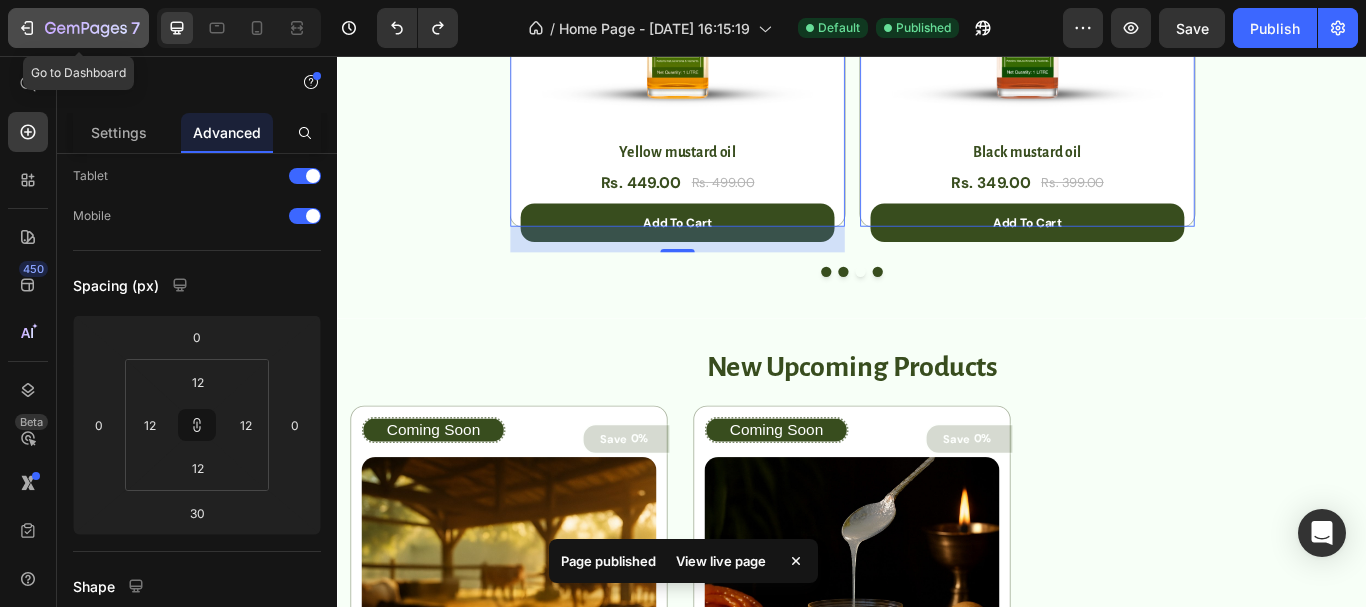 click 